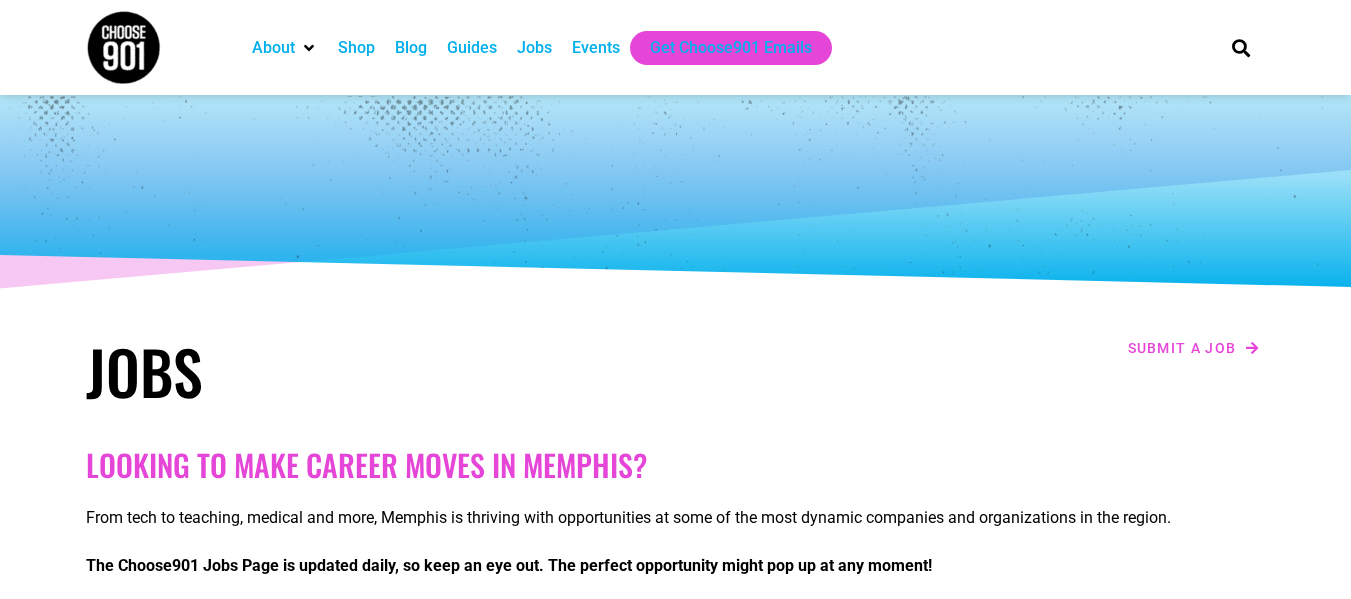 scroll, scrollTop: 0, scrollLeft: 0, axis: both 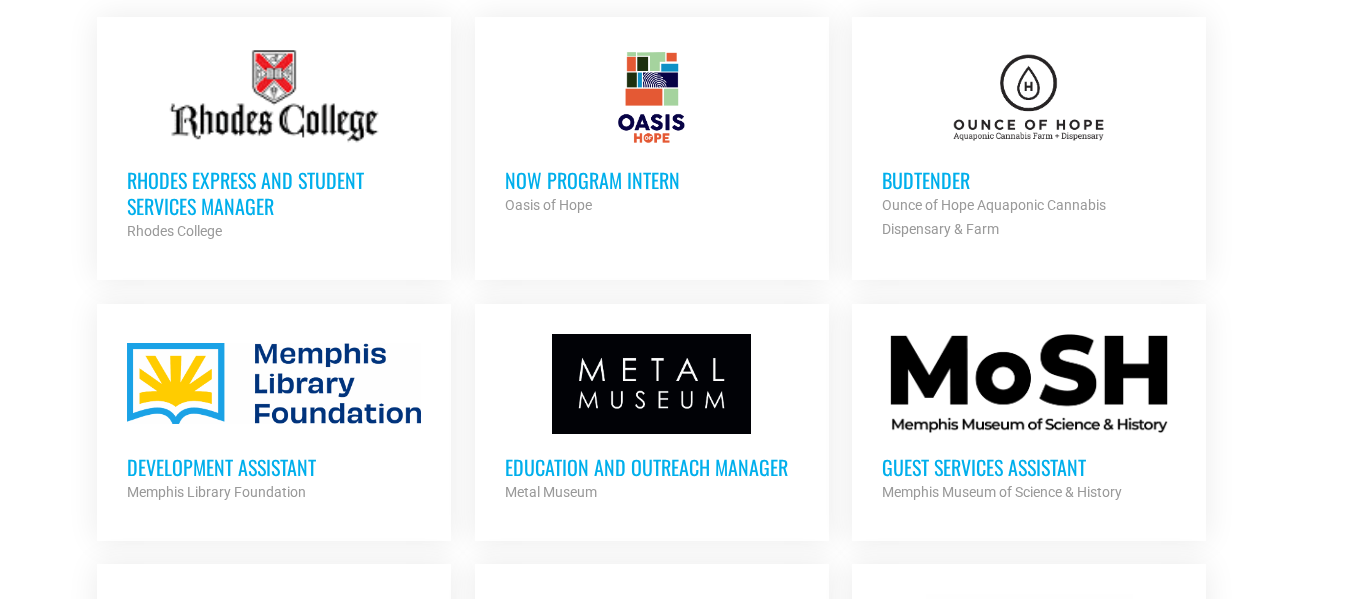 click at bounding box center [652, 97] 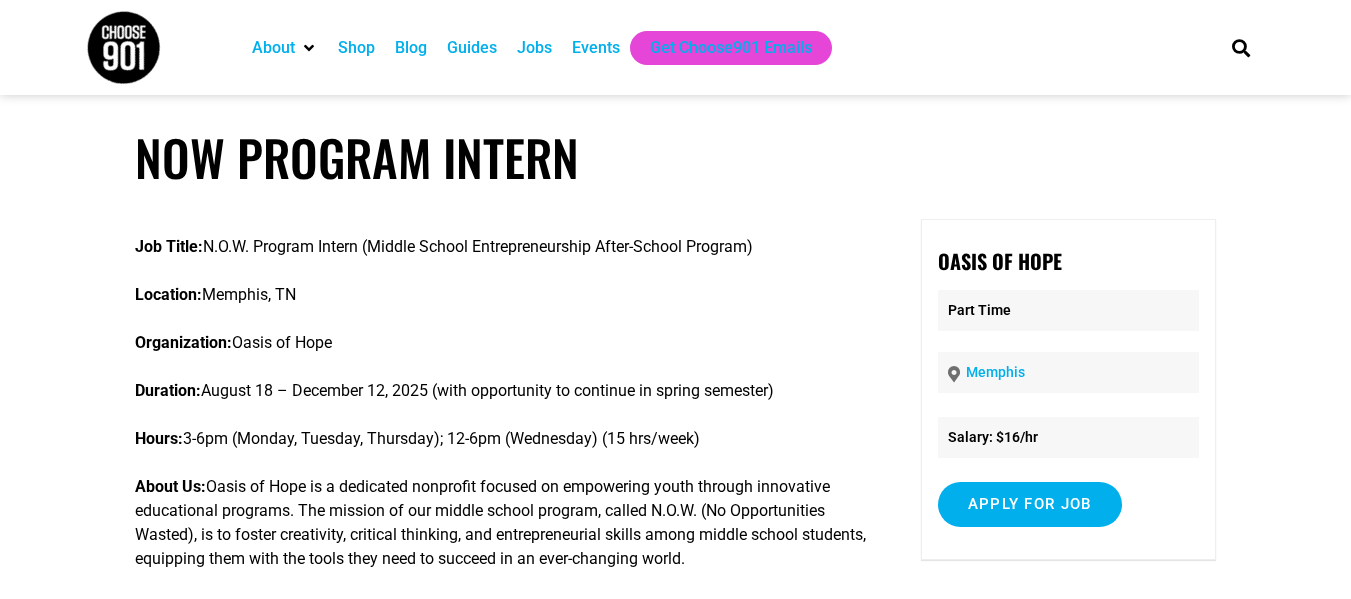 scroll, scrollTop: 0, scrollLeft: 0, axis: both 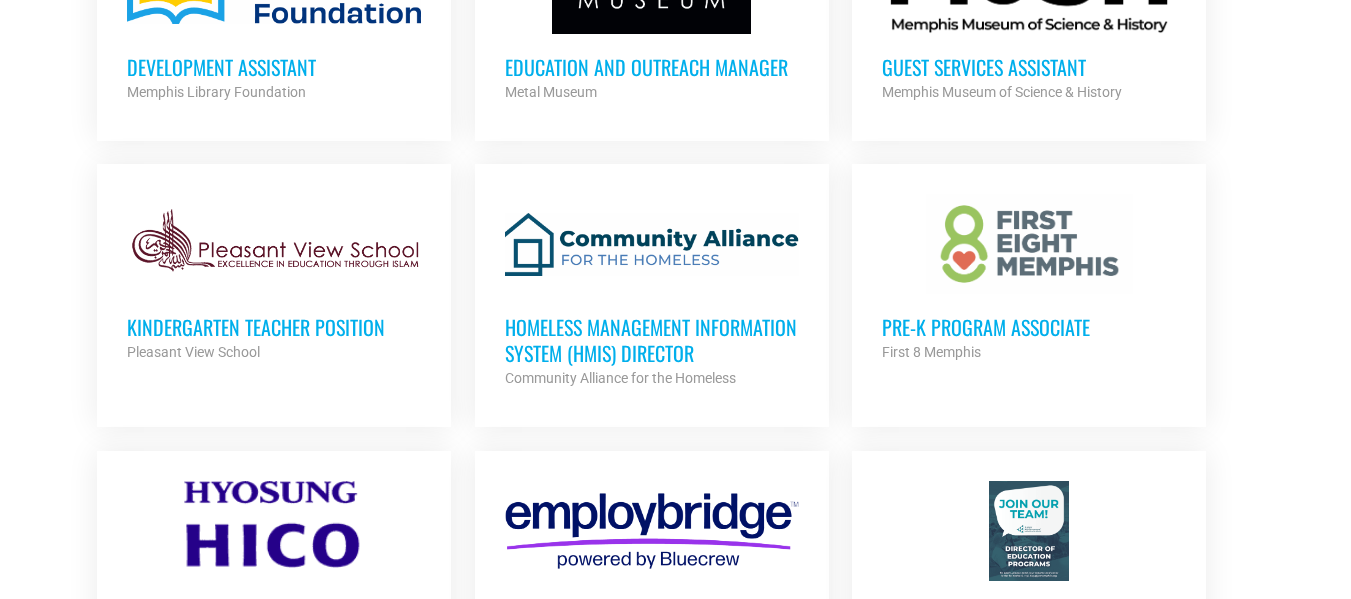 click at bounding box center [652, 244] 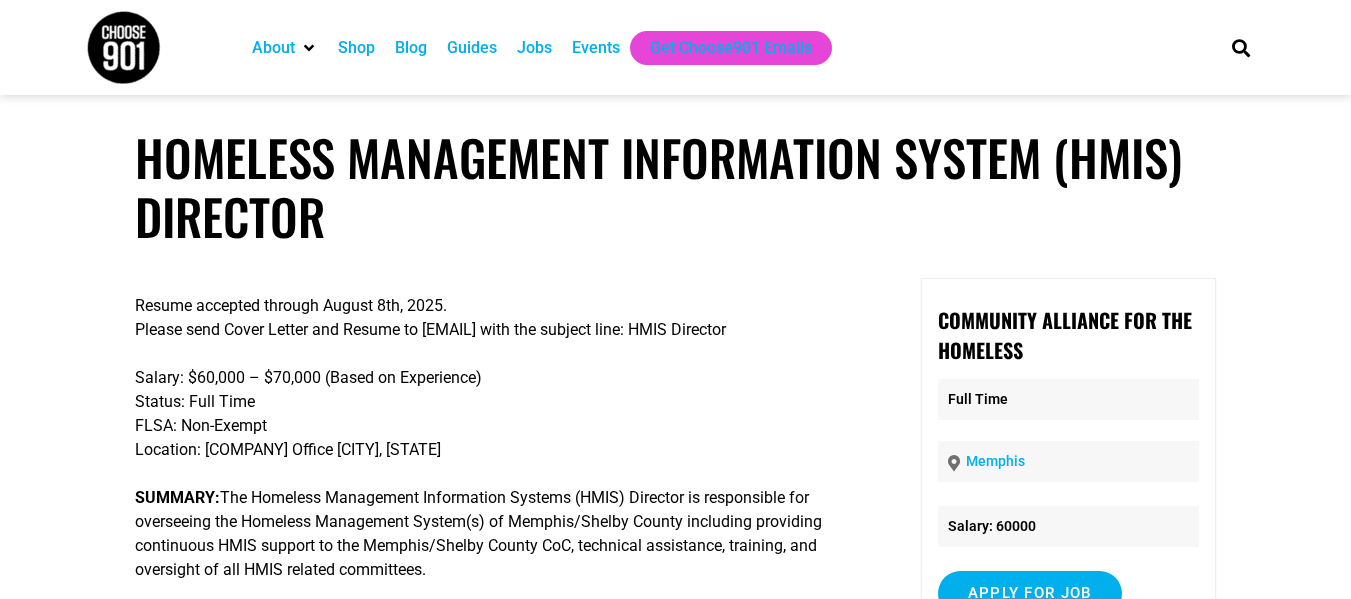 scroll, scrollTop: 0, scrollLeft: 0, axis: both 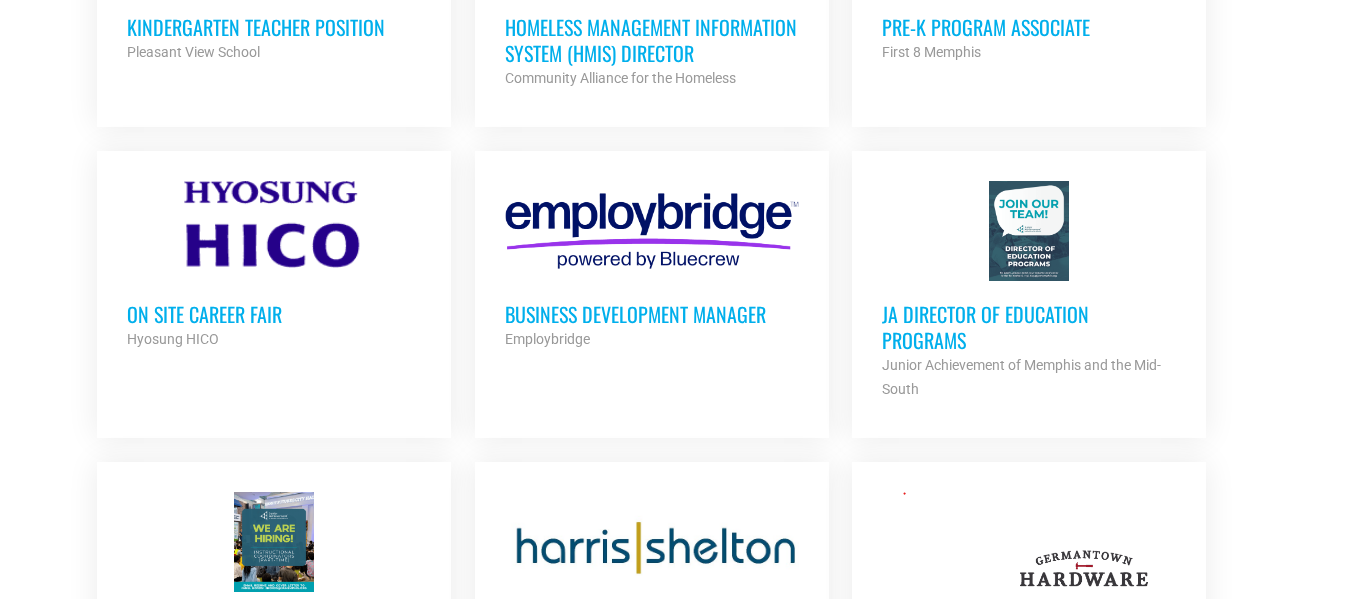 click at bounding box center (274, 231) 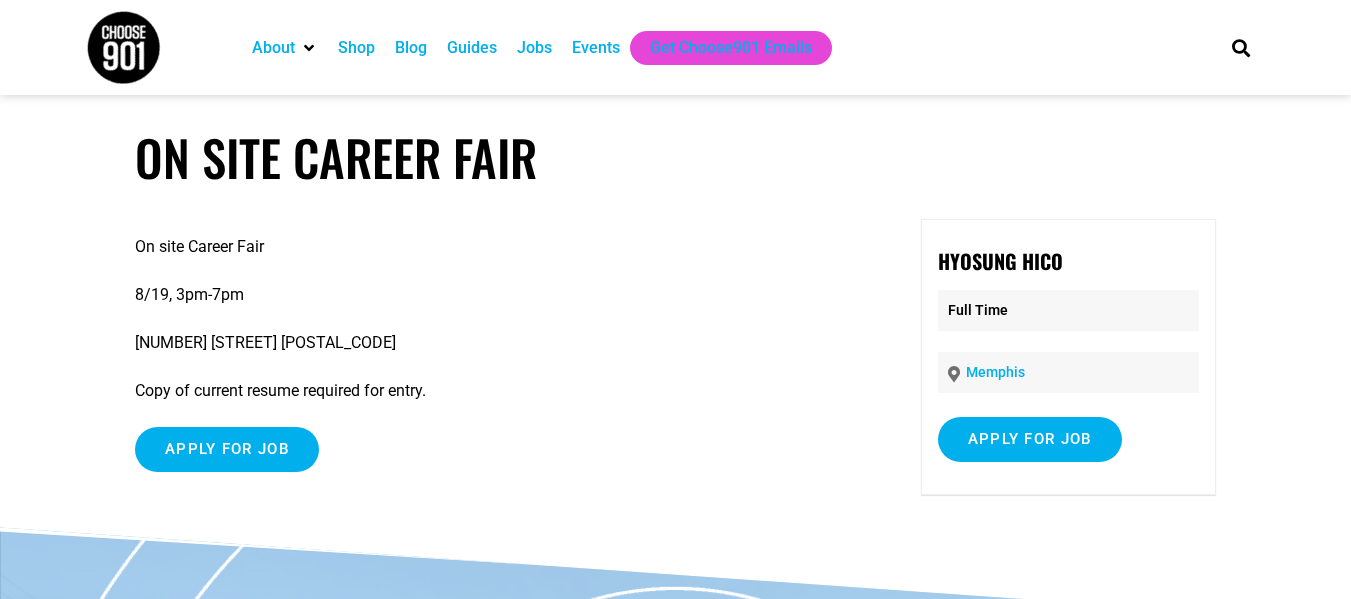 scroll, scrollTop: 0, scrollLeft: 0, axis: both 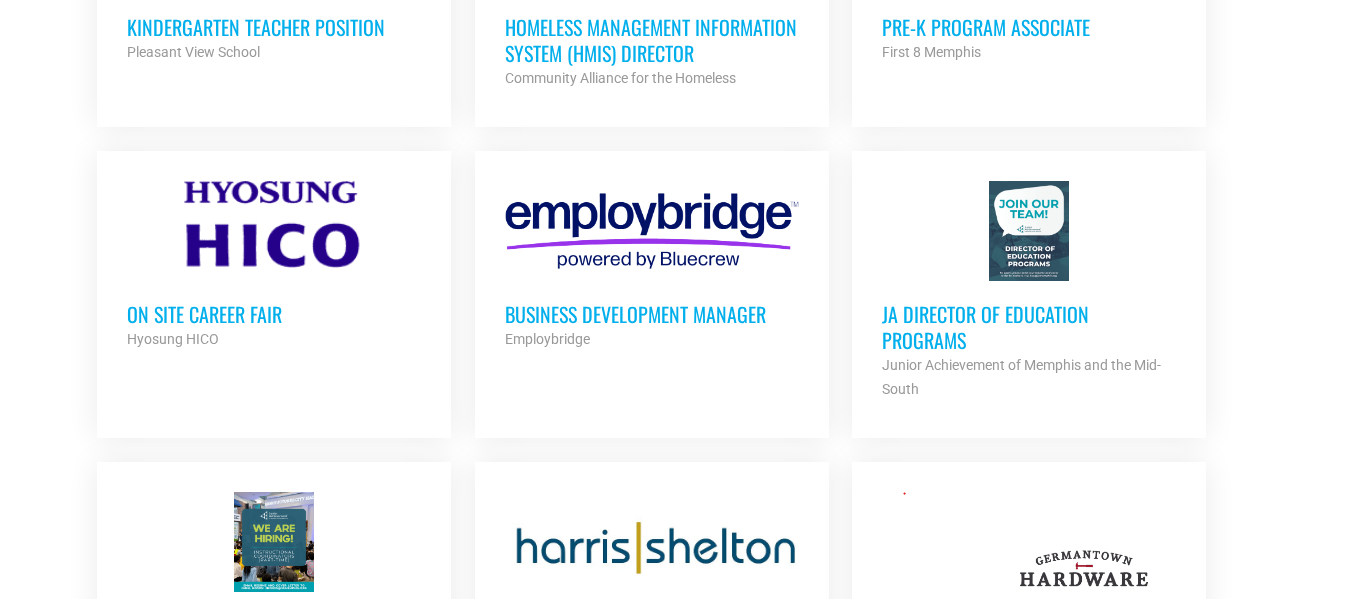 click on "Business Development Manager
Employbridge
Partner Org" at bounding box center [652, 316] 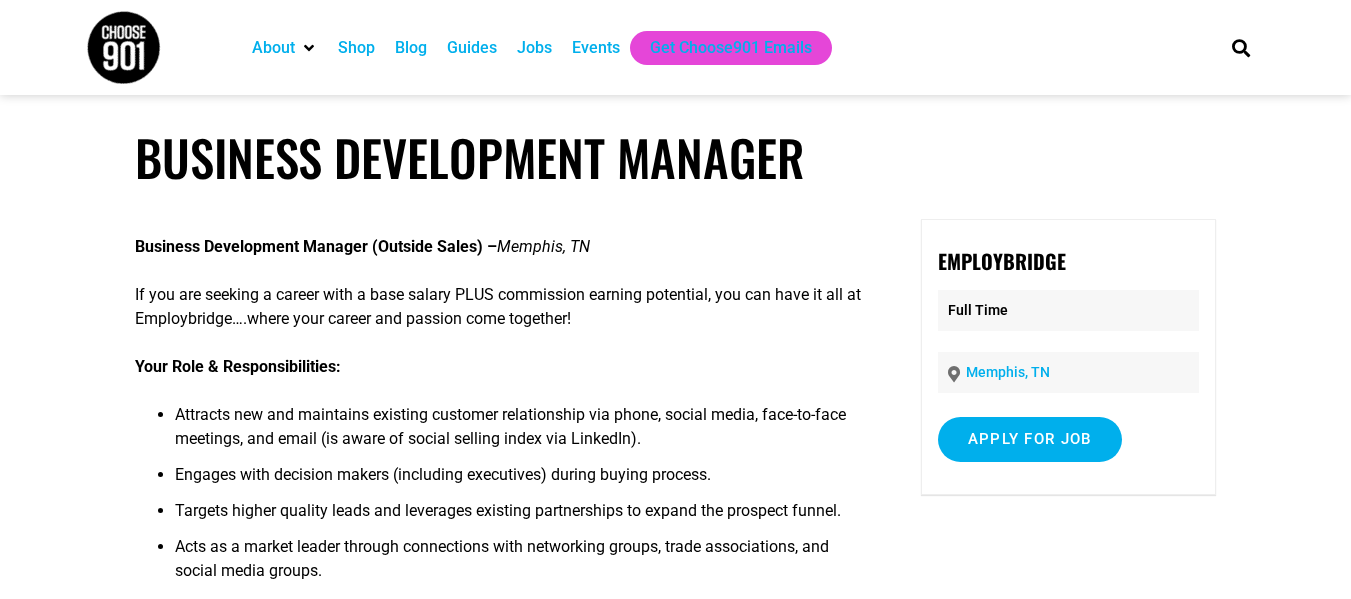 scroll, scrollTop: 0, scrollLeft: 0, axis: both 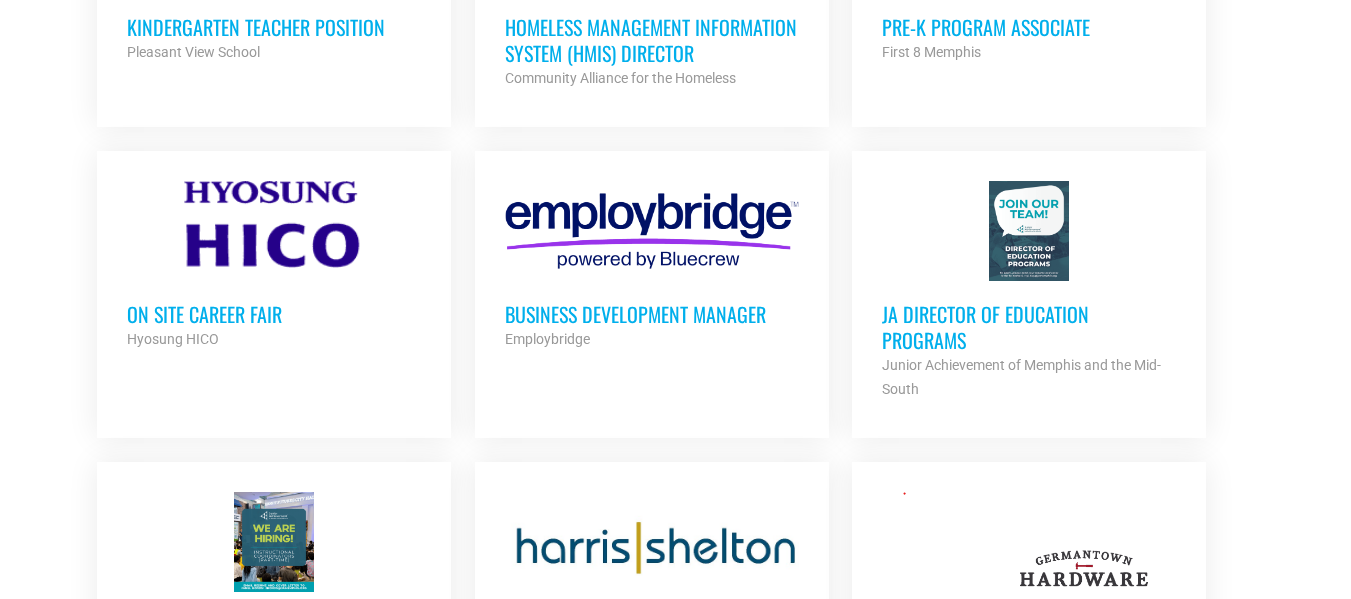click on "JA Director of Education Programs
Junior Achievement of Memphis and the Mid-South
Partner Org" at bounding box center [1029, 341] 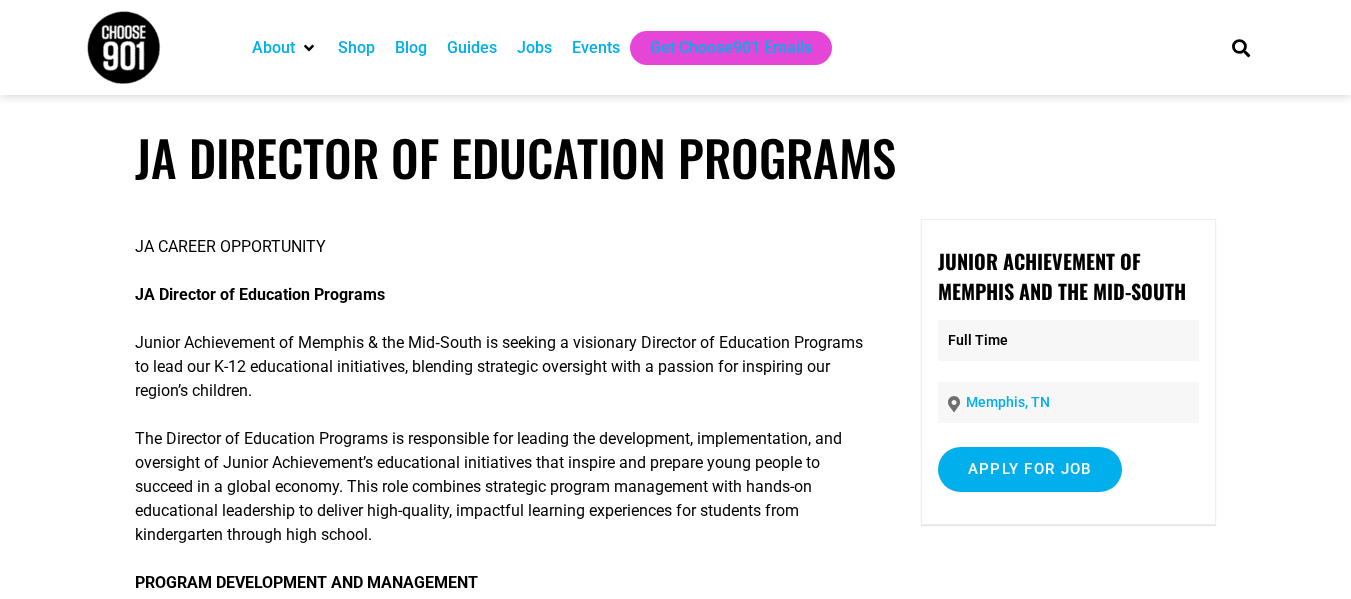 scroll, scrollTop: 0, scrollLeft: 0, axis: both 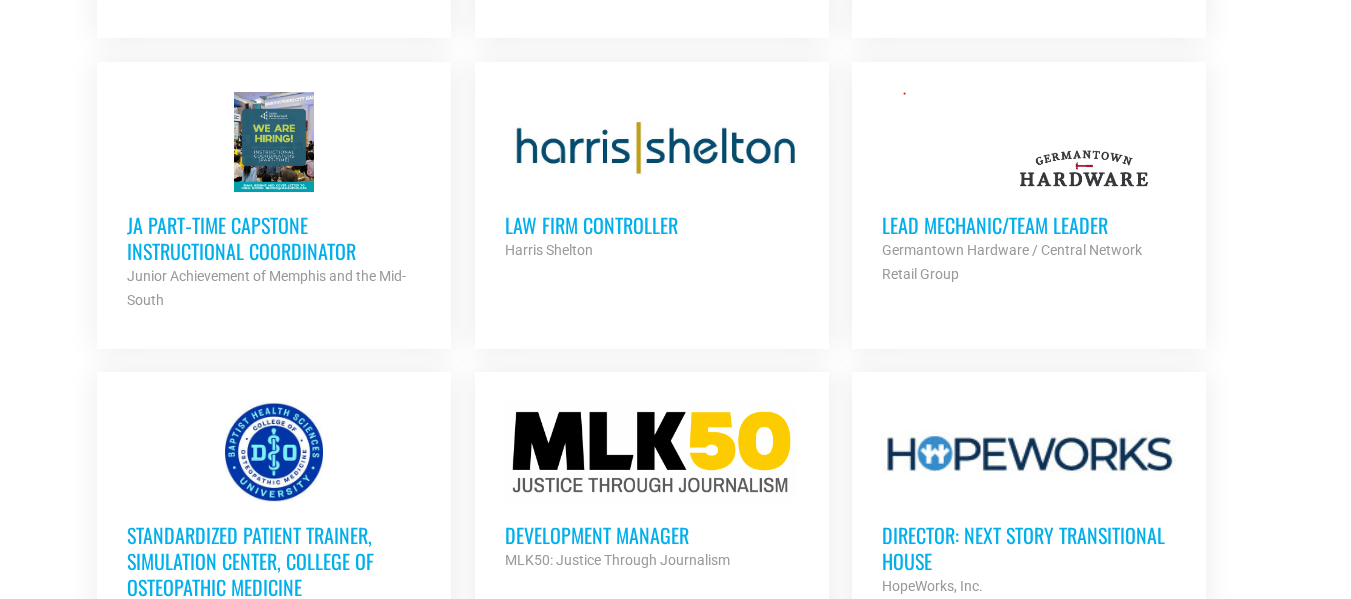 click on "Harris Shelton" at bounding box center [652, 250] 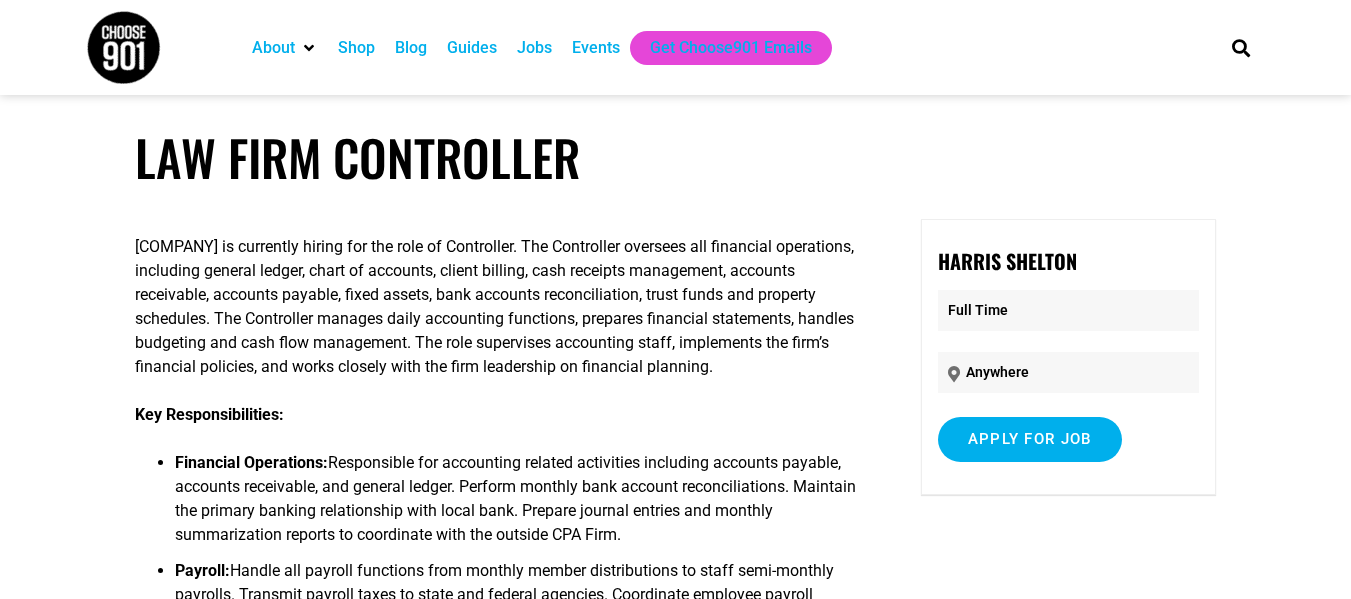 scroll, scrollTop: 0, scrollLeft: 0, axis: both 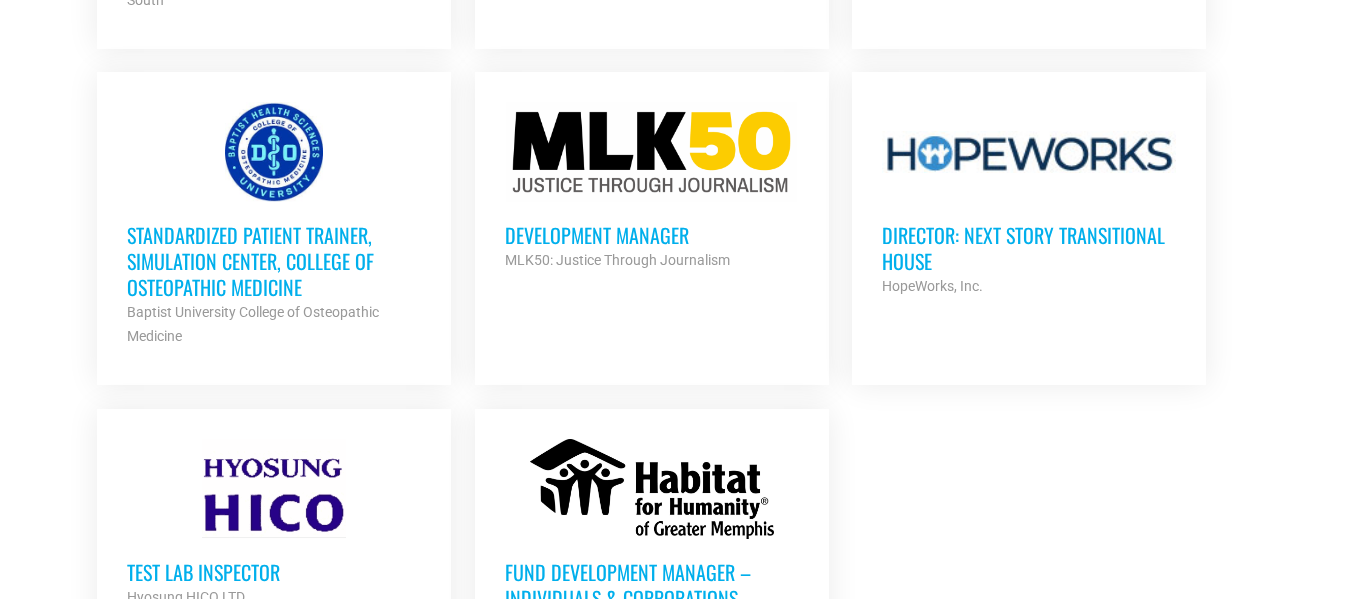 click on "Director: Next Story Transitional House
HopeWorks, Inc.
Partner Org" at bounding box center (1029, 250) 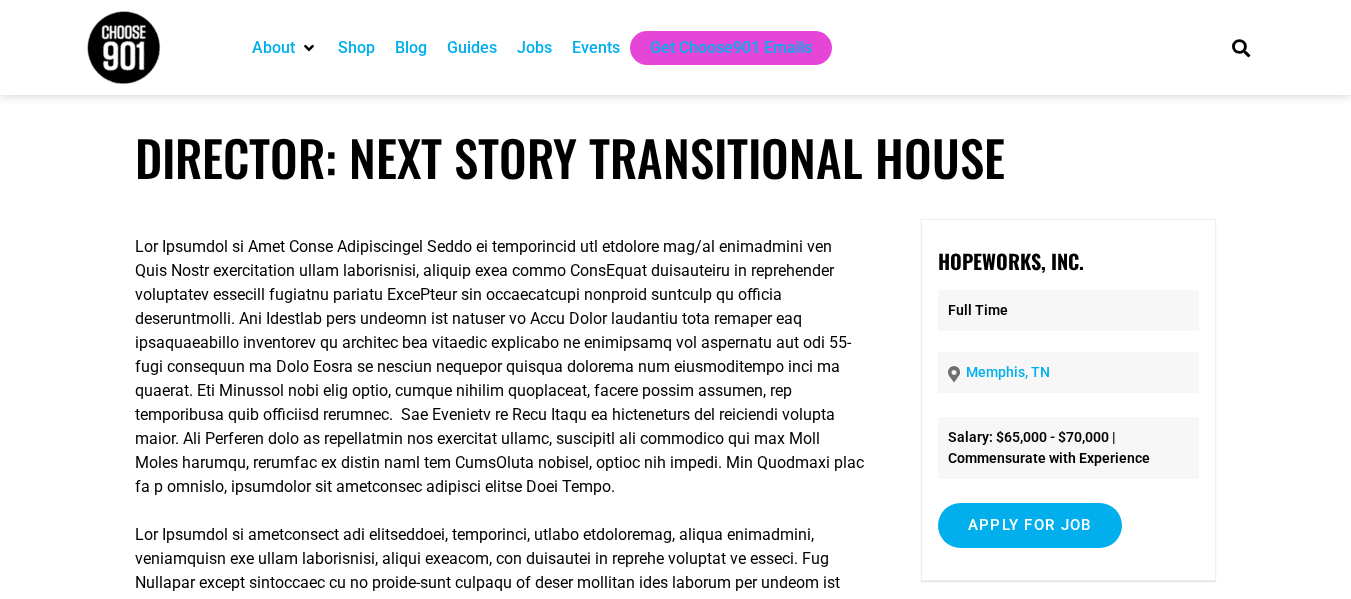 scroll, scrollTop: 0, scrollLeft: 0, axis: both 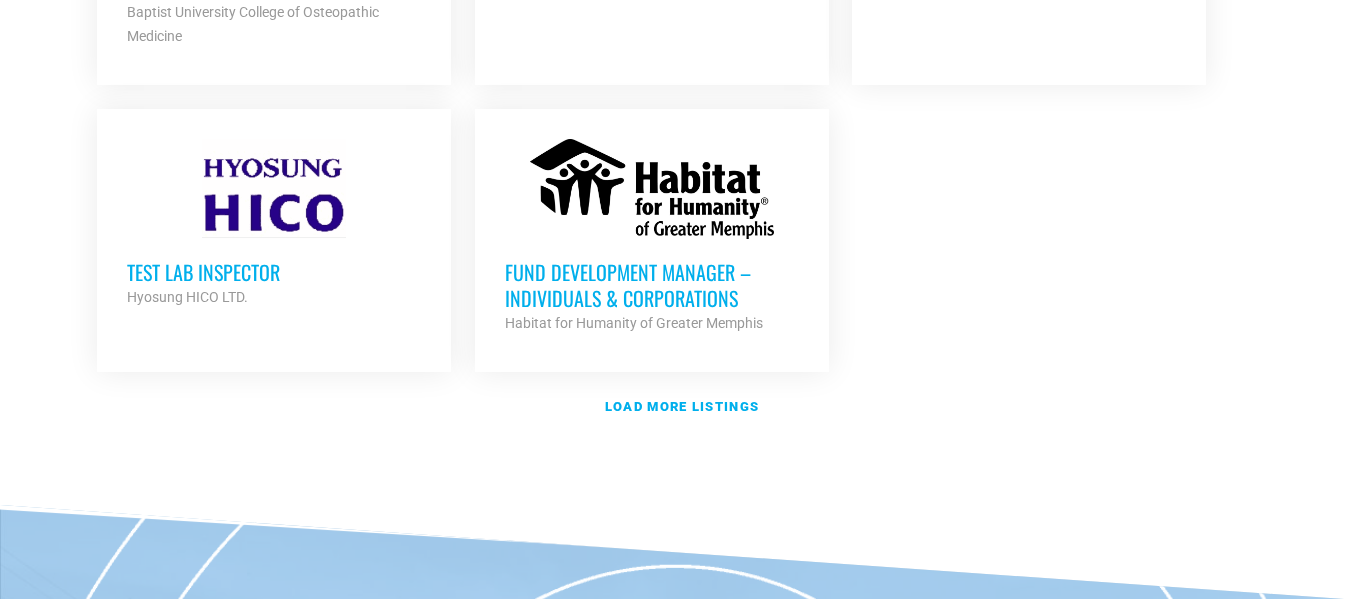 click at bounding box center (652, 189) 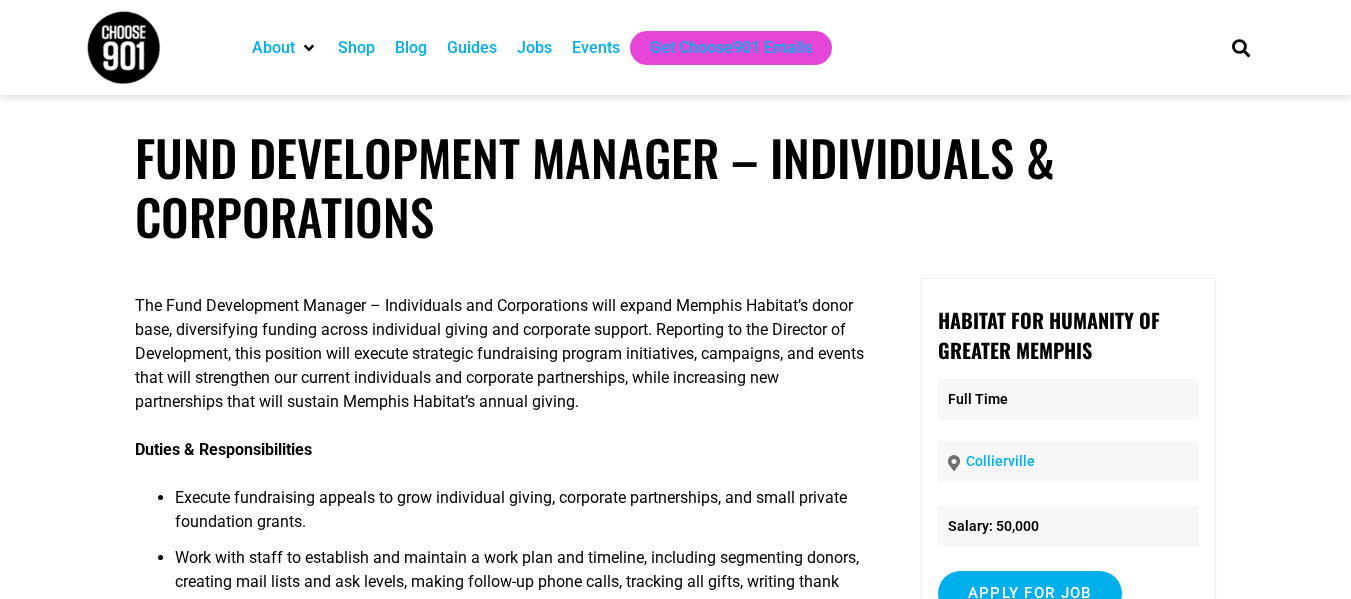 scroll, scrollTop: 0, scrollLeft: 0, axis: both 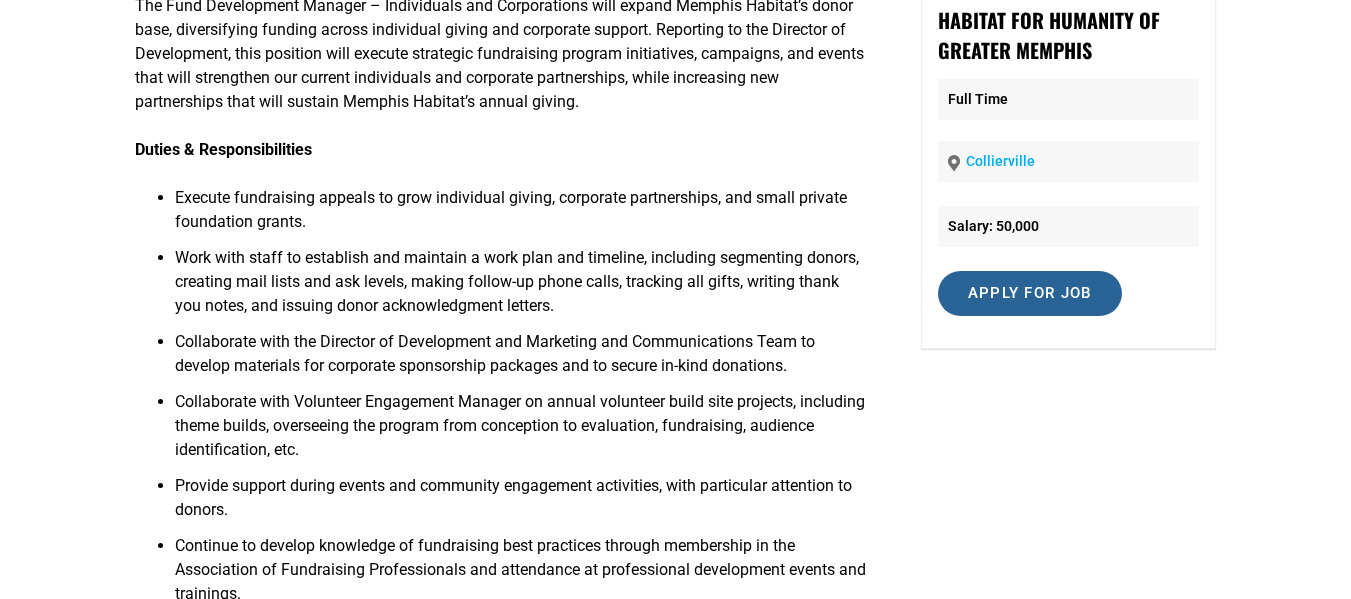 click on "Apply for job" at bounding box center (1030, 293) 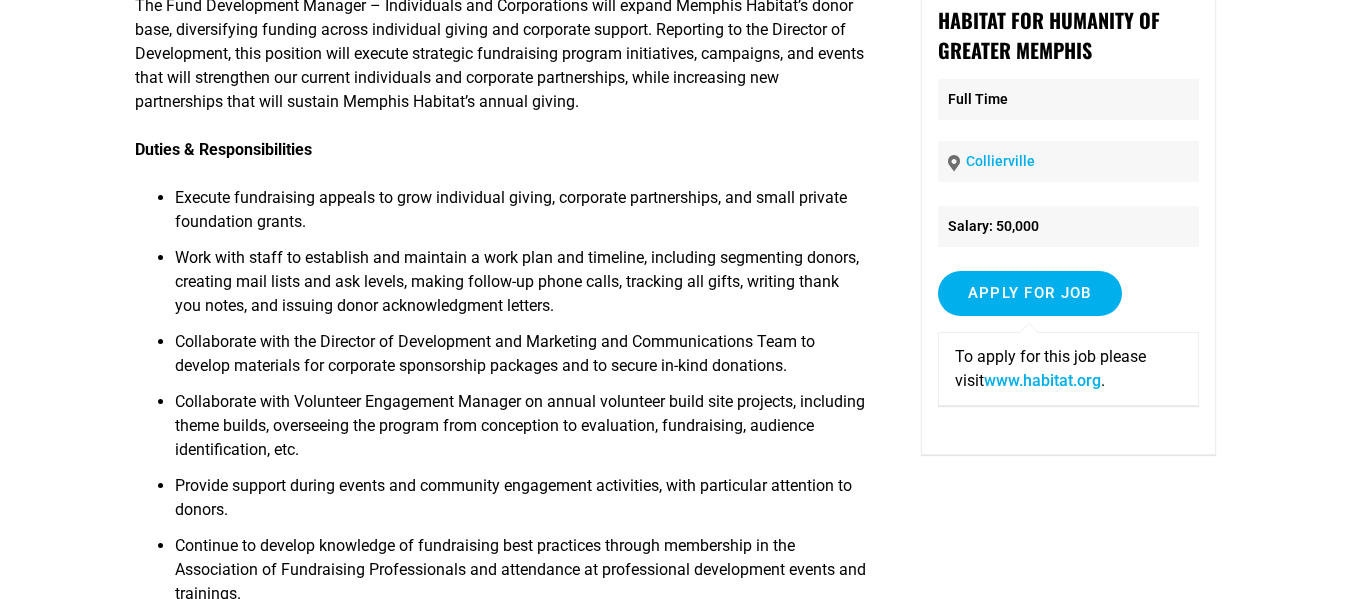 click on "www.habitat.org" at bounding box center (1042, 380) 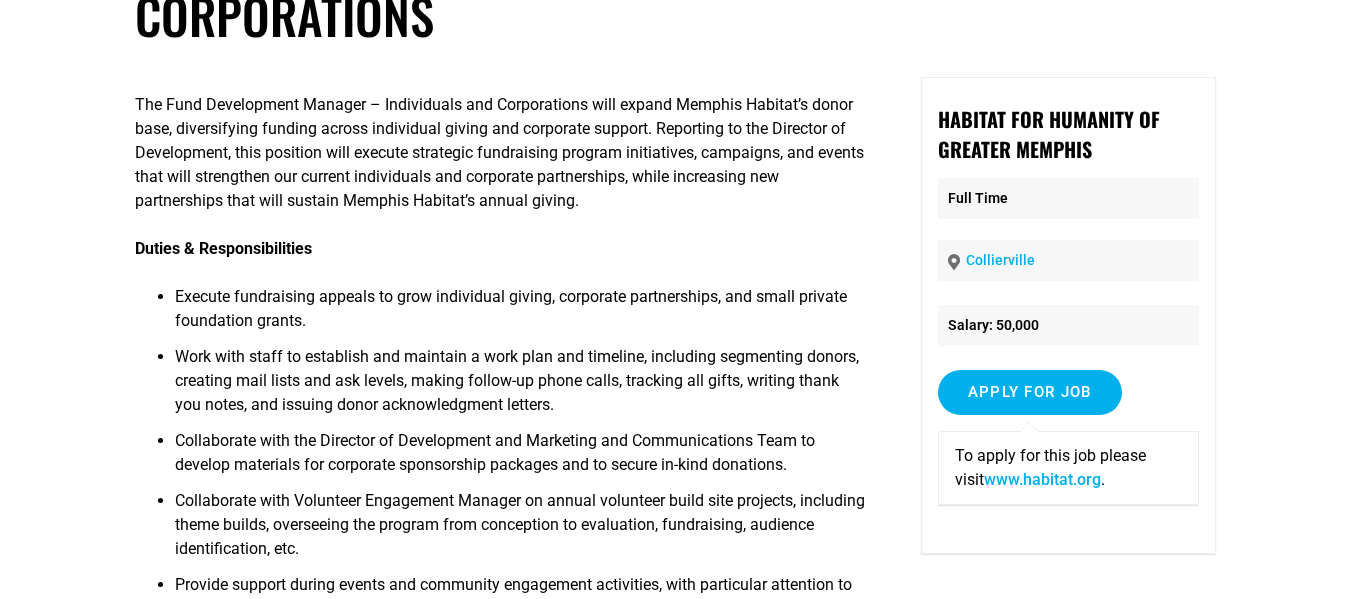 scroll, scrollTop: 0, scrollLeft: 0, axis: both 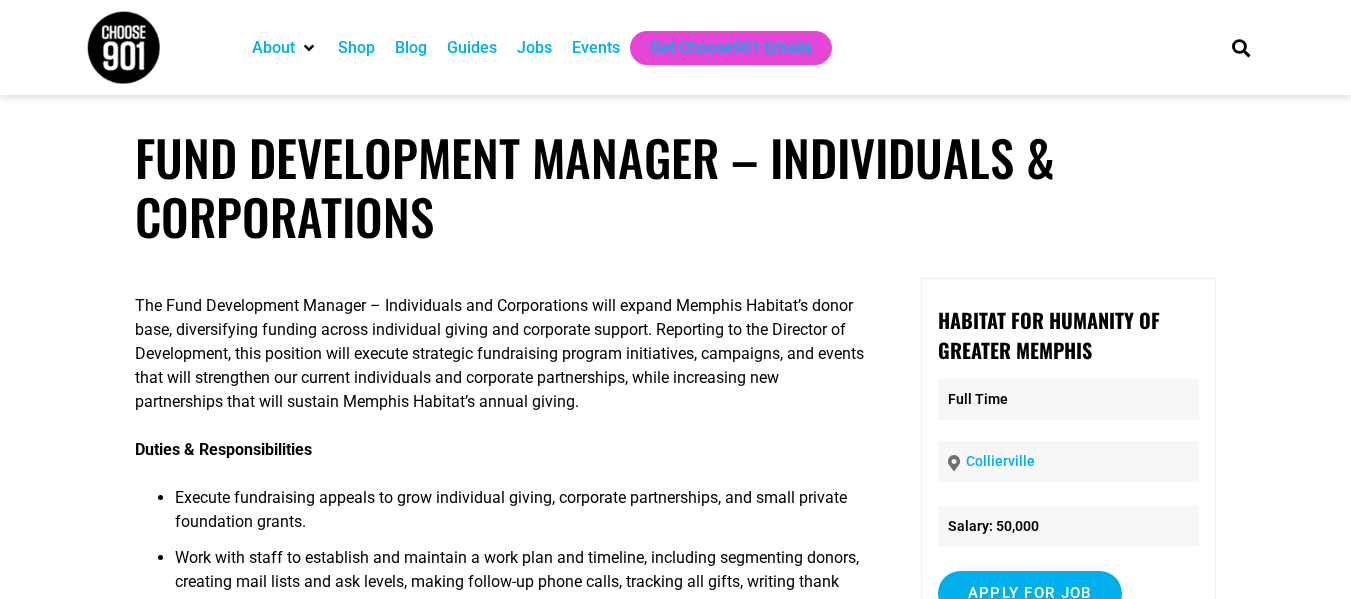 click on "Jobs" at bounding box center [534, 48] 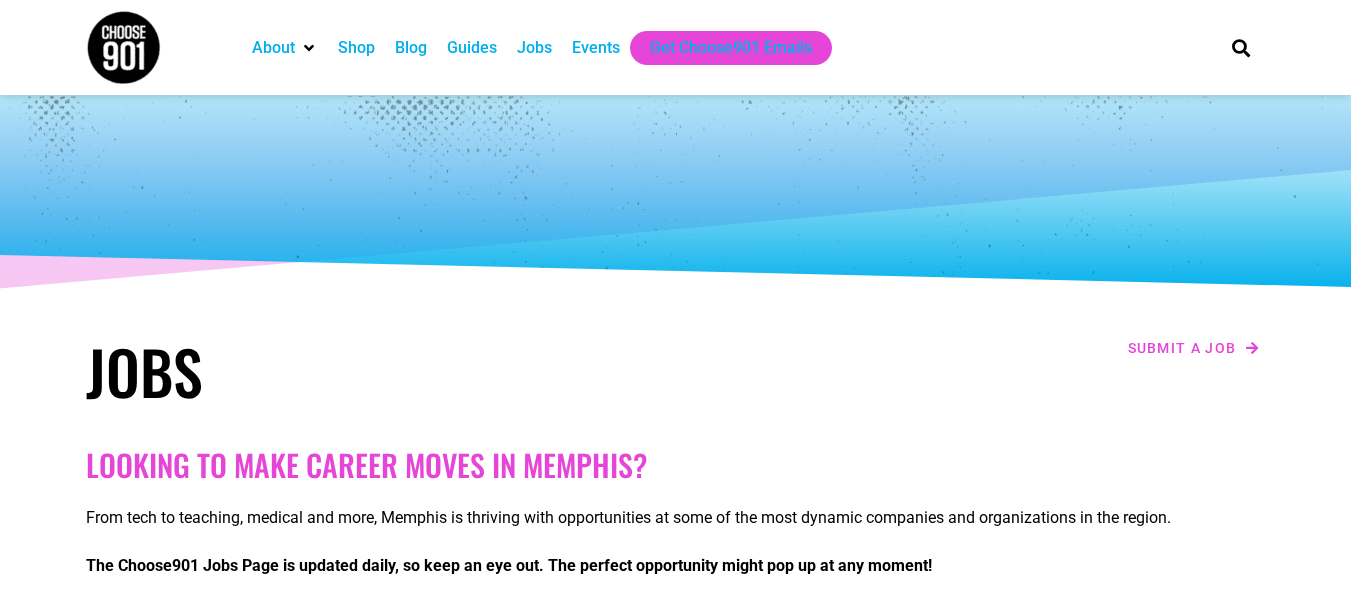 scroll, scrollTop: 0, scrollLeft: 0, axis: both 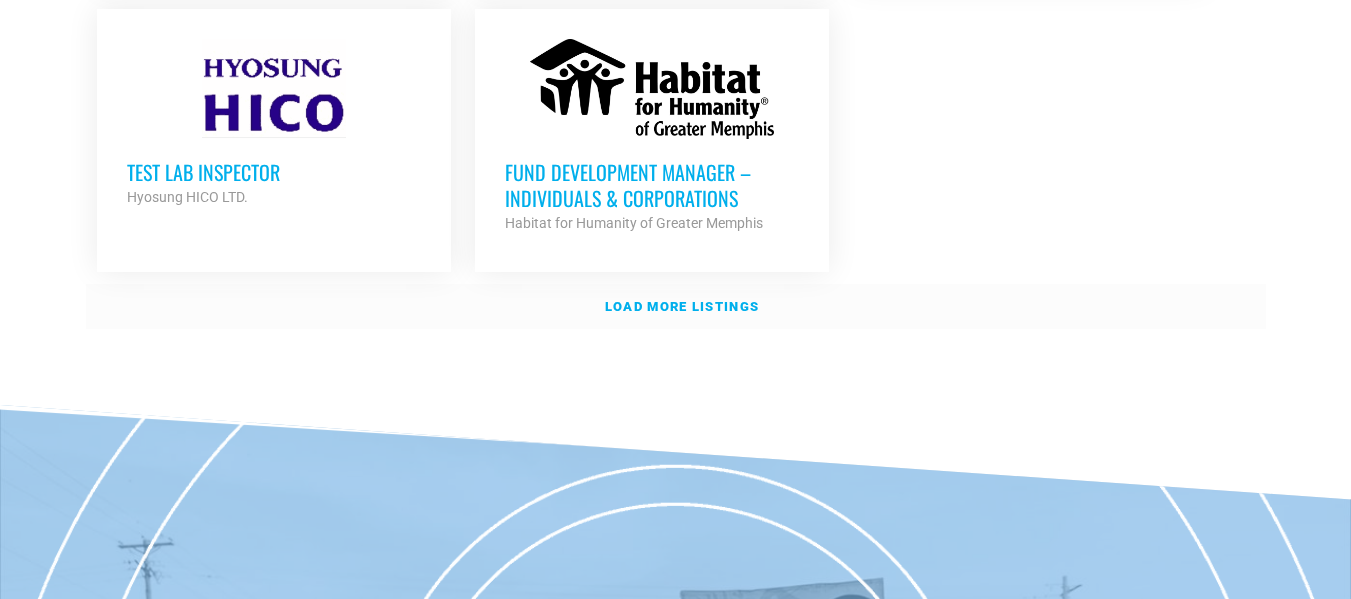 click on "Load more listings" at bounding box center (682, 306) 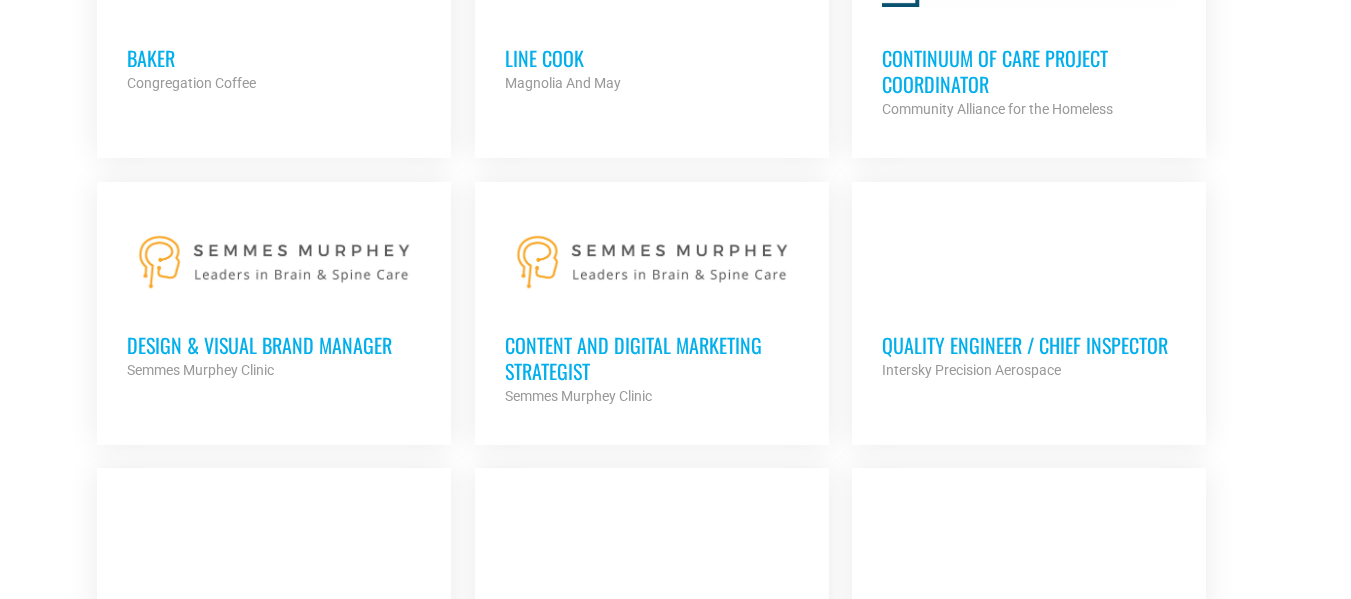scroll, scrollTop: 3000, scrollLeft: 0, axis: vertical 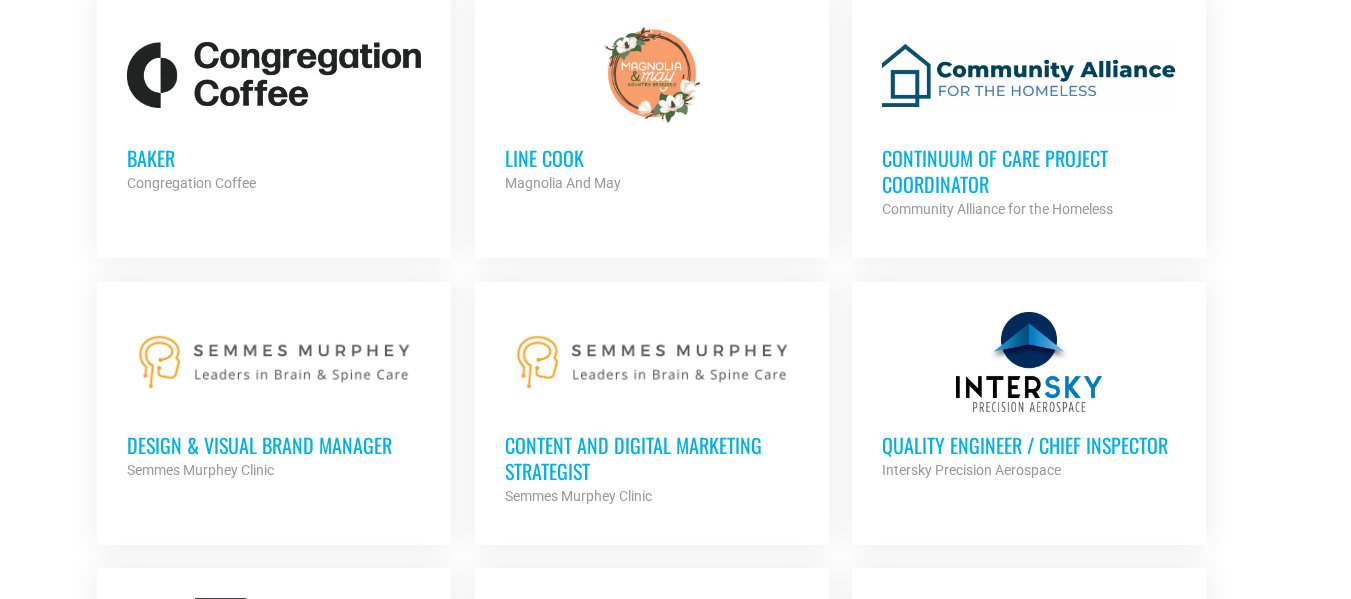 click at bounding box center (1029, 75) 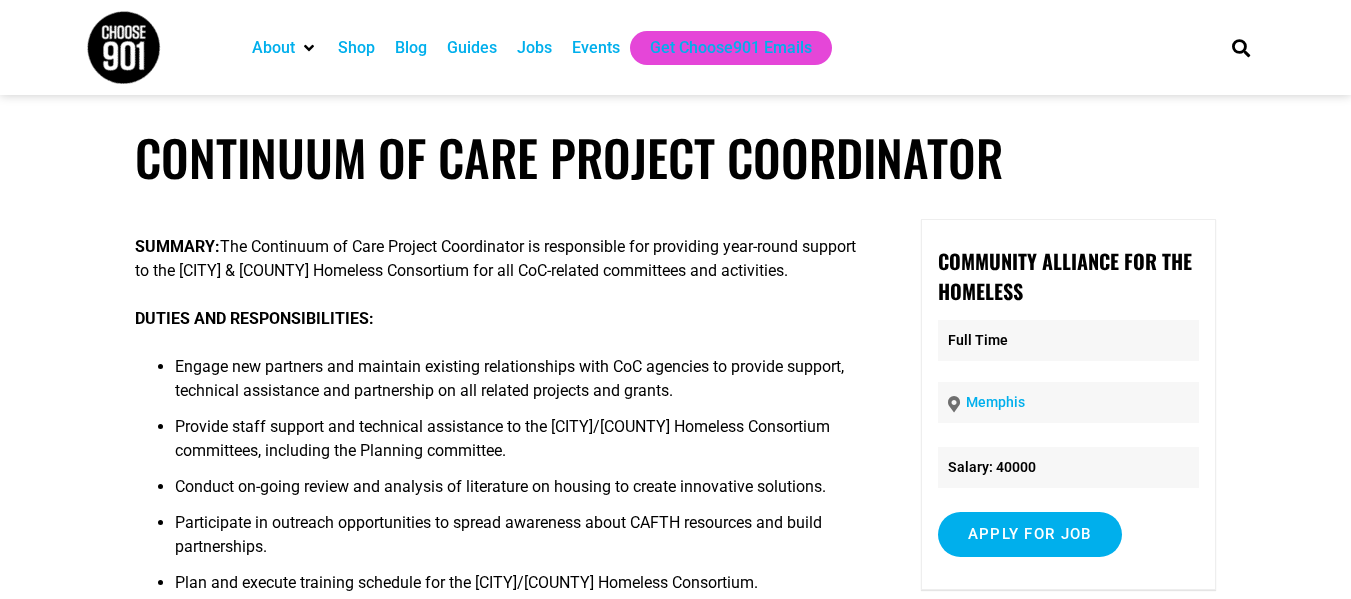 scroll, scrollTop: 0, scrollLeft: 0, axis: both 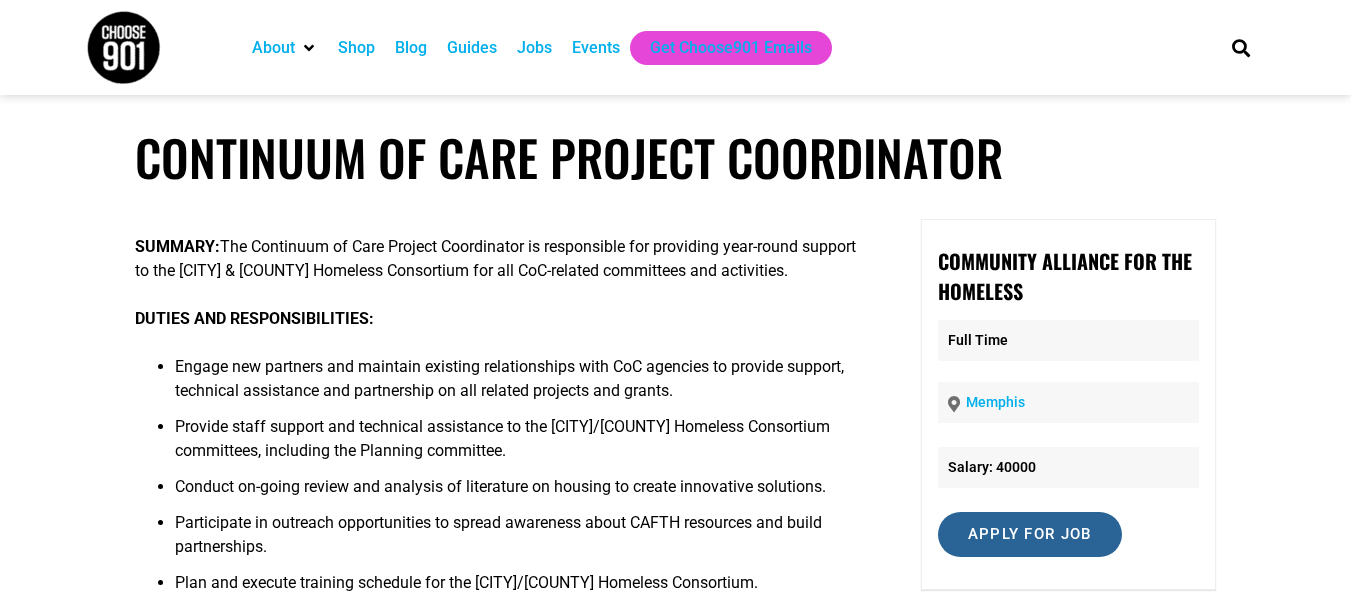 click on "Apply for job" at bounding box center [1030, 534] 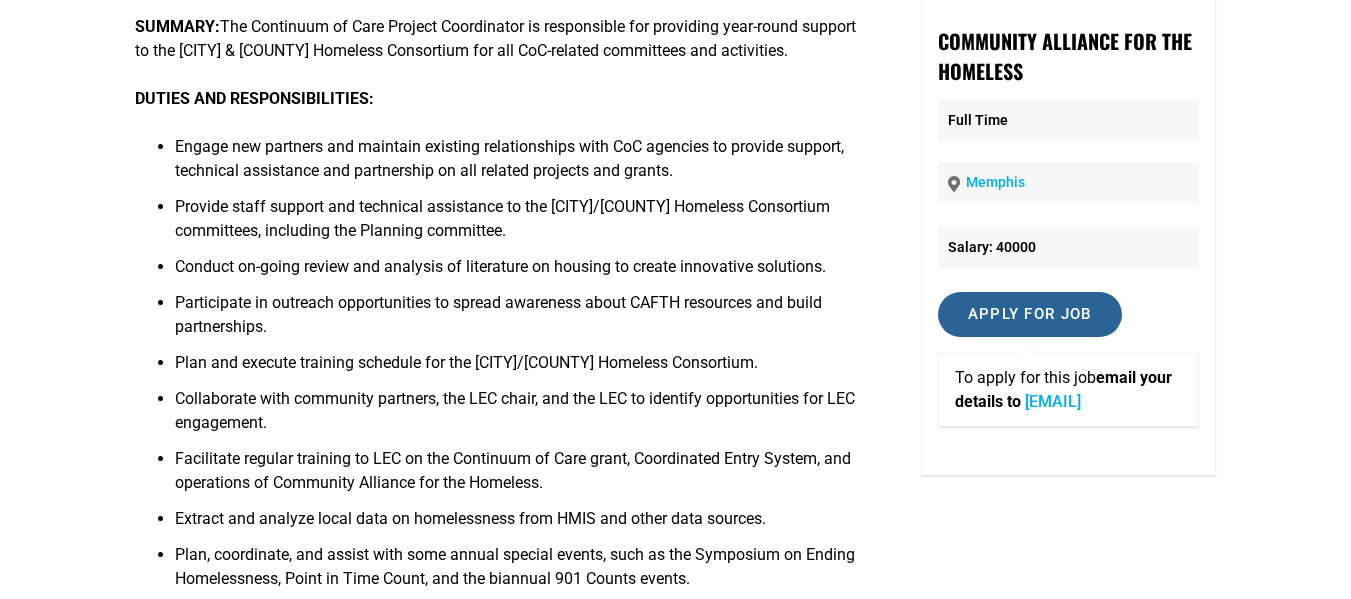 scroll, scrollTop: 253, scrollLeft: 0, axis: vertical 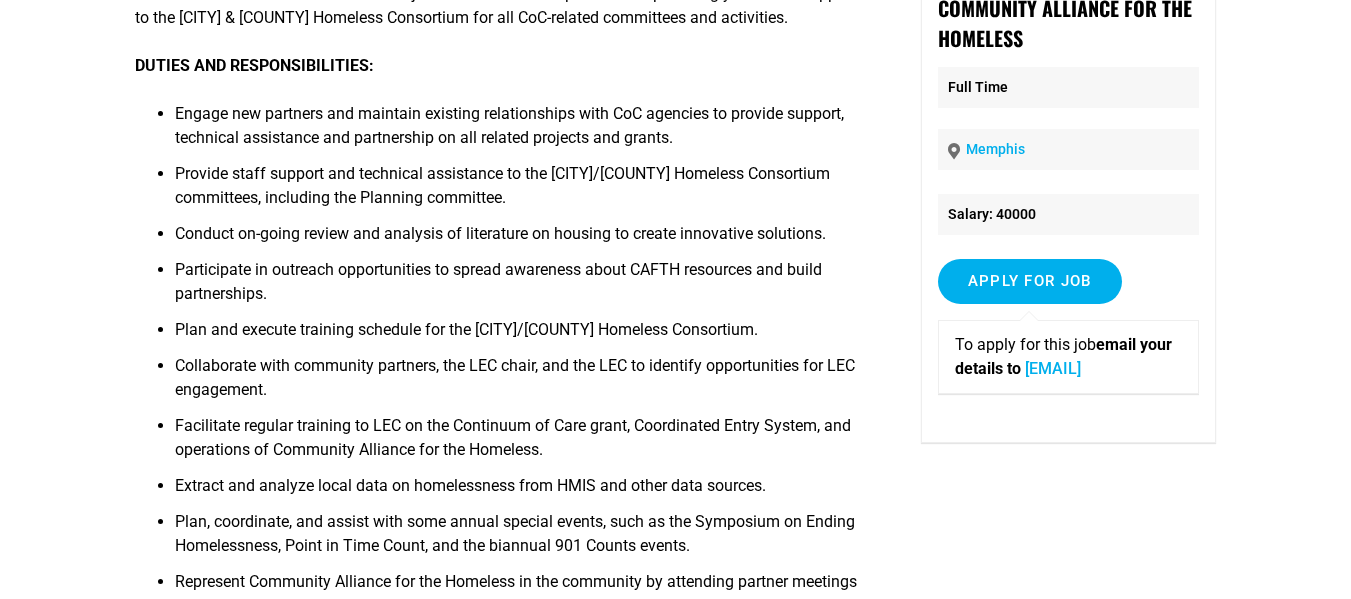 click on "cafthhr@cafth.org" at bounding box center [1053, 368] 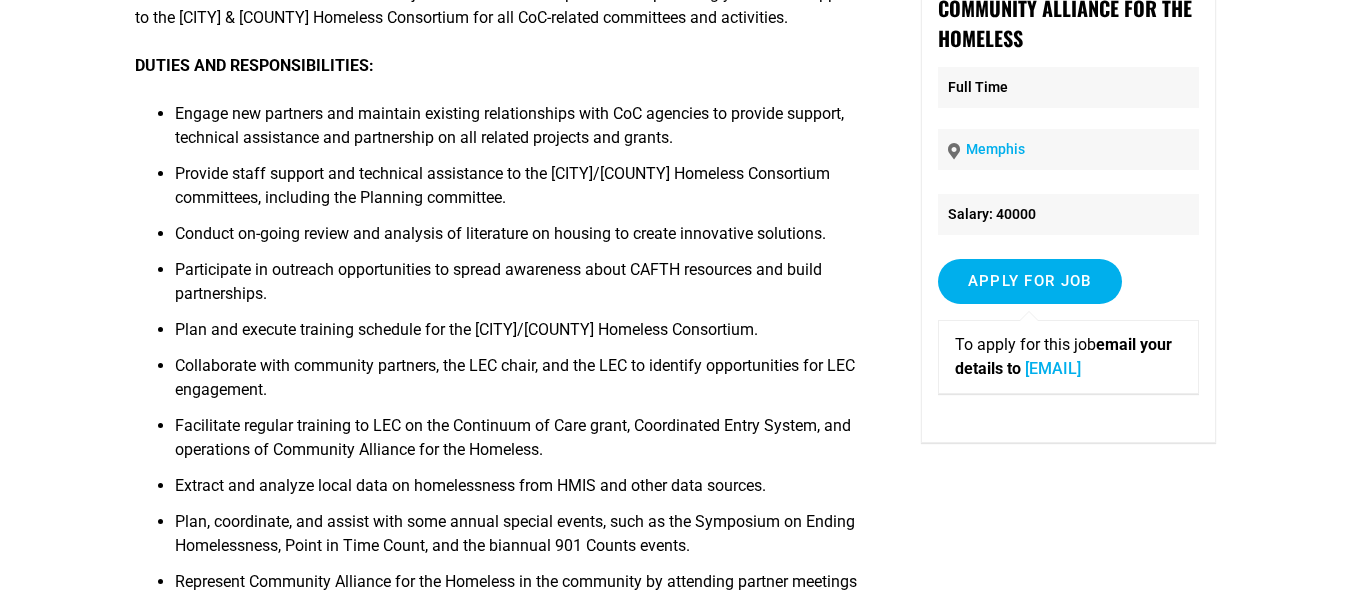 click on "SUMMARY:  The Continuum of Care Project Coordinator is responsible for providing year-round support to the Memphis & Shelby County Homeless Consortium for all CoC-related committees and activities.
DUTIES AND RESPONSIBILITIES:
Engage new partners and maintain existing relationships with CoC agencies to provide support, technical assistance and partnership on all related projects and grants.
Provide staff support and technical assistance to the Memphis/Shelby County Homeless Consortium committees, including the Planning committee.
Conduct on-going review and analysis of literature on housing to create innovative solutions.
Participate in outreach opportunities to spread awareness about CAFTH resources and build partnerships.
Plan and execute training schedule for the Memphis/Shelby County Homeless Consortium.
Collaborate with community partners, the LEC chair, and the LEC to identify opportunities for LEC engagement.
QUALIFICATIONS:" at bounding box center [675, 1750] 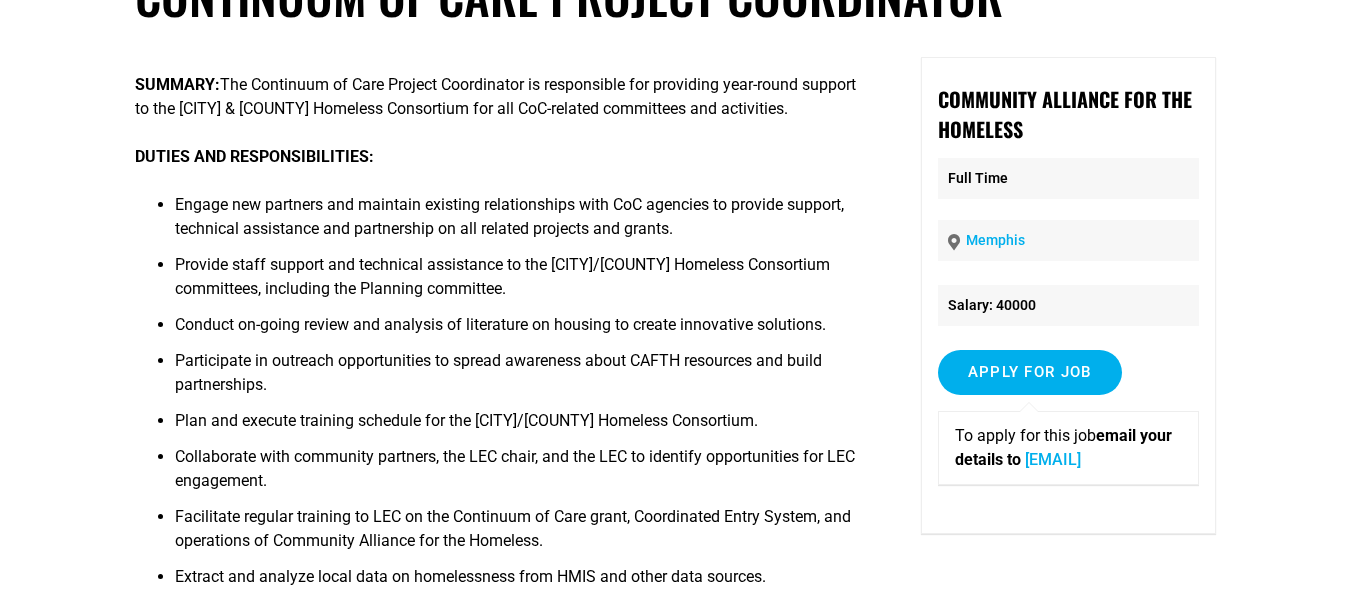 scroll, scrollTop: 0, scrollLeft: 0, axis: both 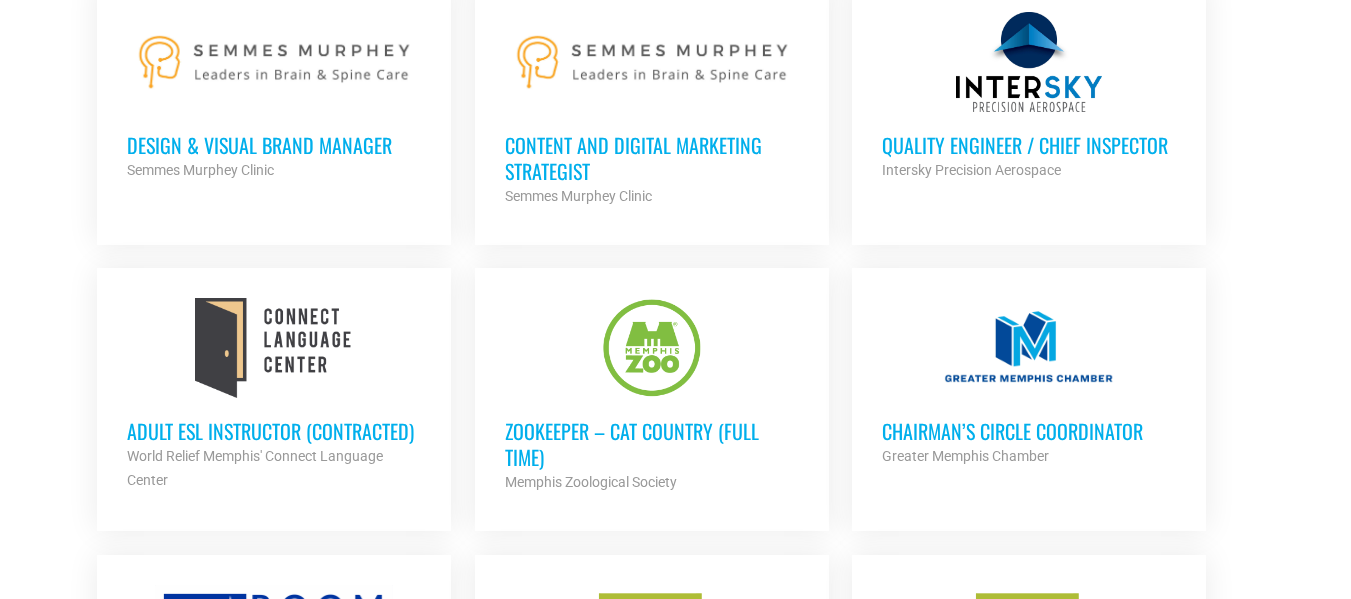 click at bounding box center (1029, 348) 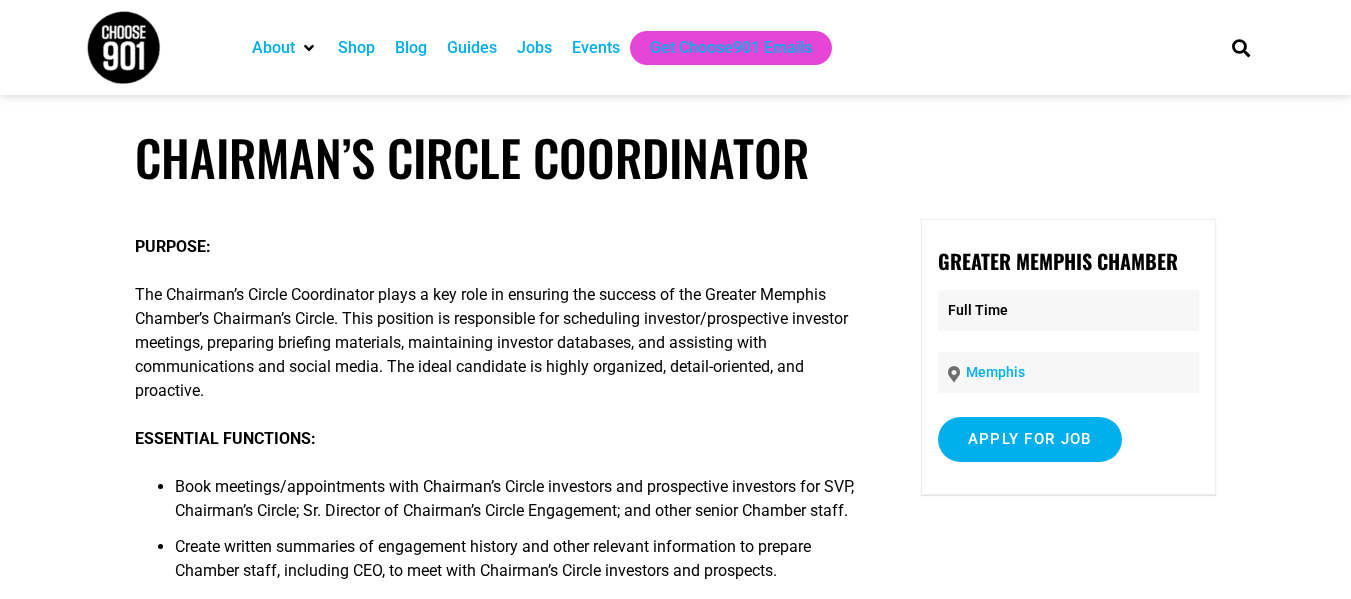 scroll, scrollTop: 0, scrollLeft: 0, axis: both 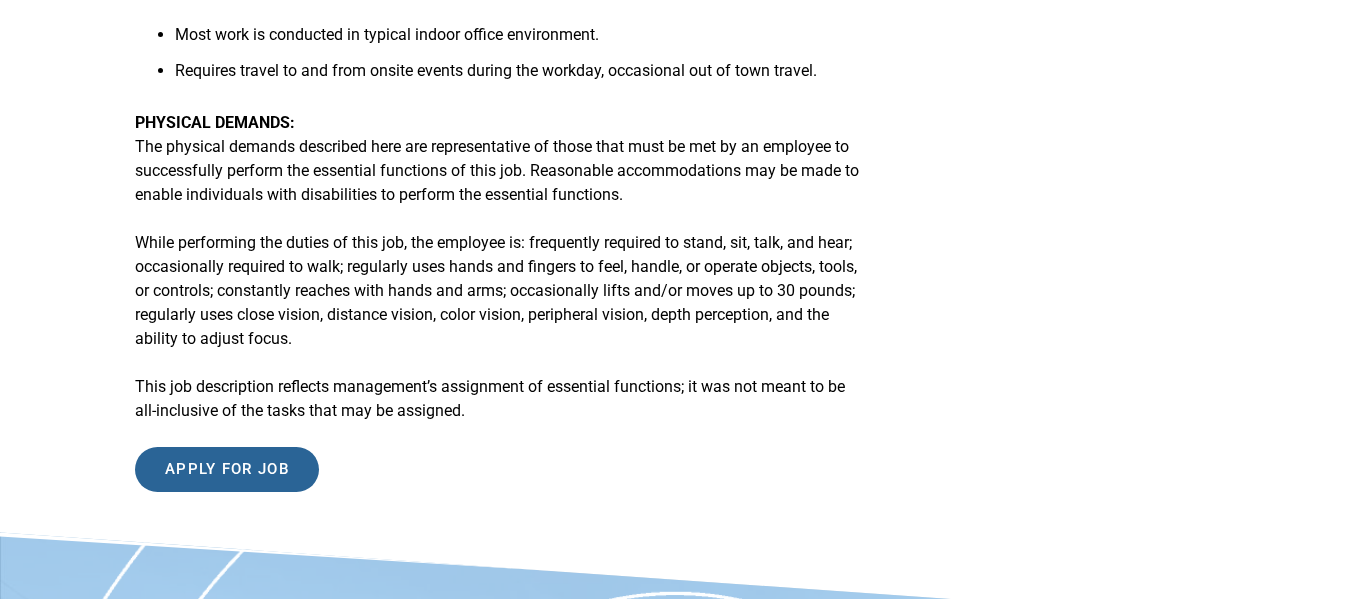 click on "Apply for job" at bounding box center (227, 469) 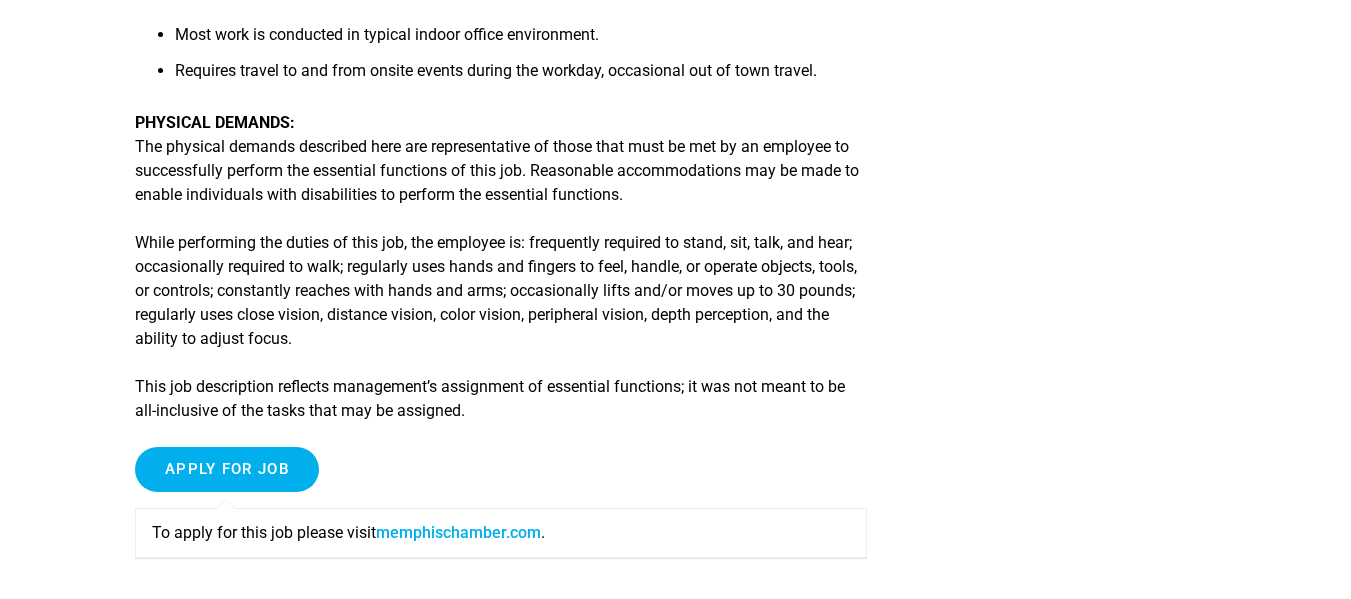 click on "memphischamber.com" at bounding box center (458, 532) 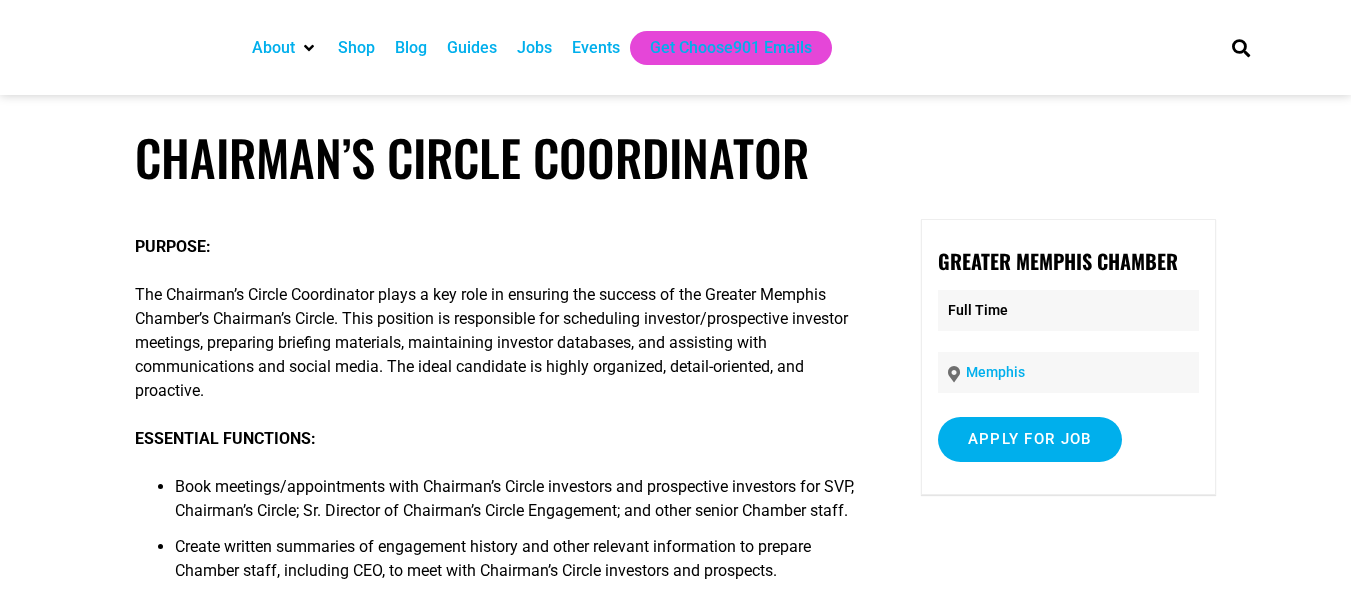 scroll, scrollTop: 1779, scrollLeft: 0, axis: vertical 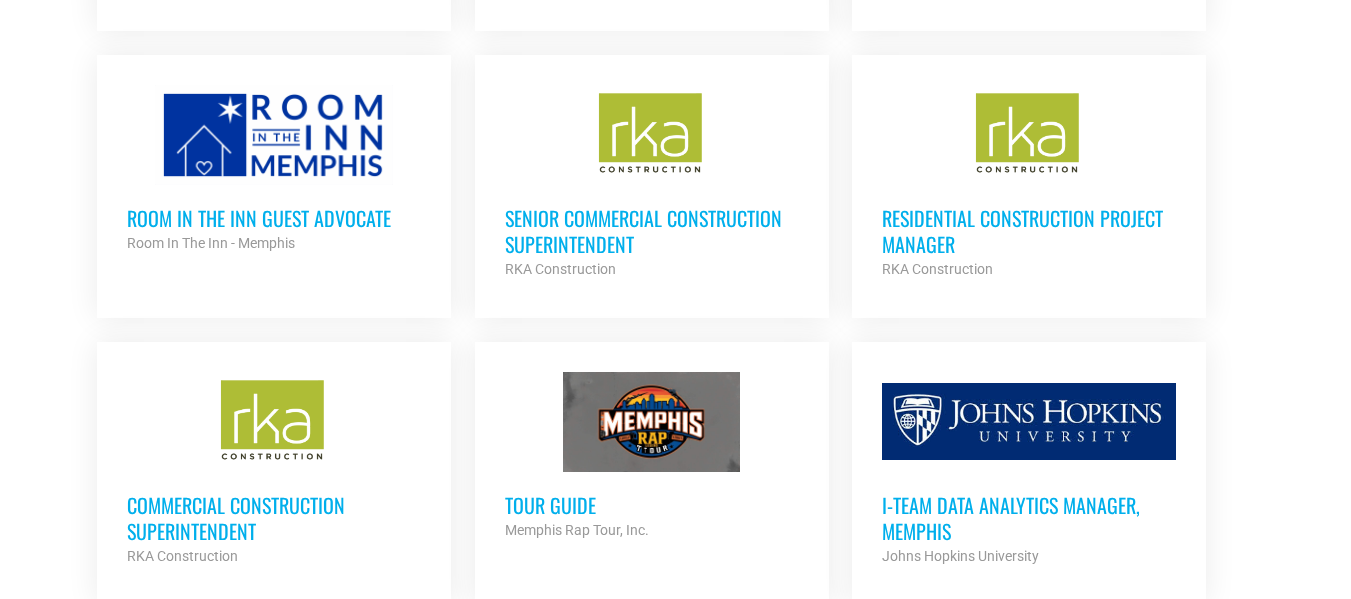 click at bounding box center (652, 422) 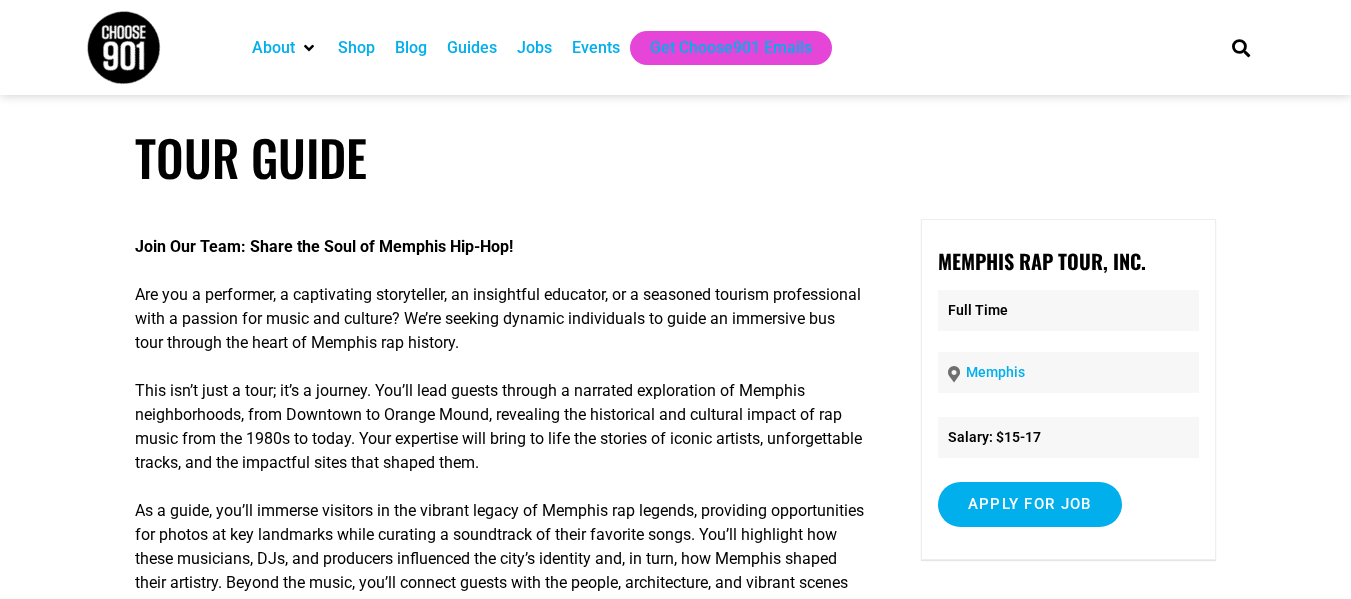 scroll, scrollTop: 0, scrollLeft: 0, axis: both 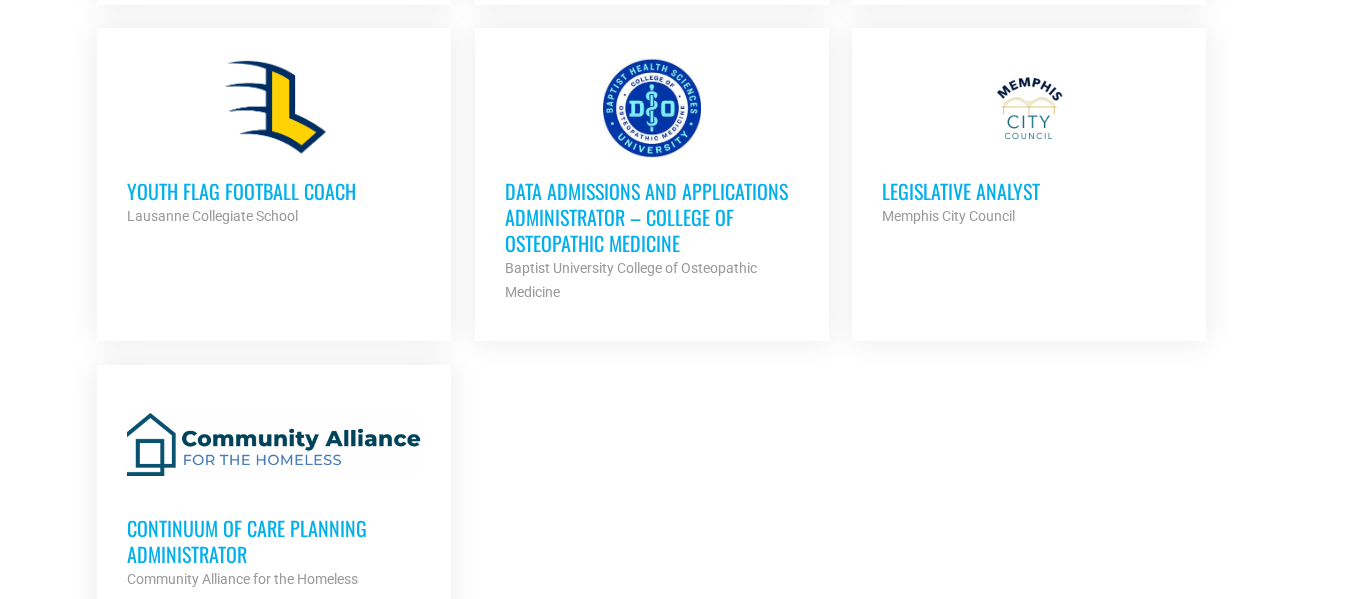 click on "Baptist University College of Osteopathic Medicine" at bounding box center (652, 280) 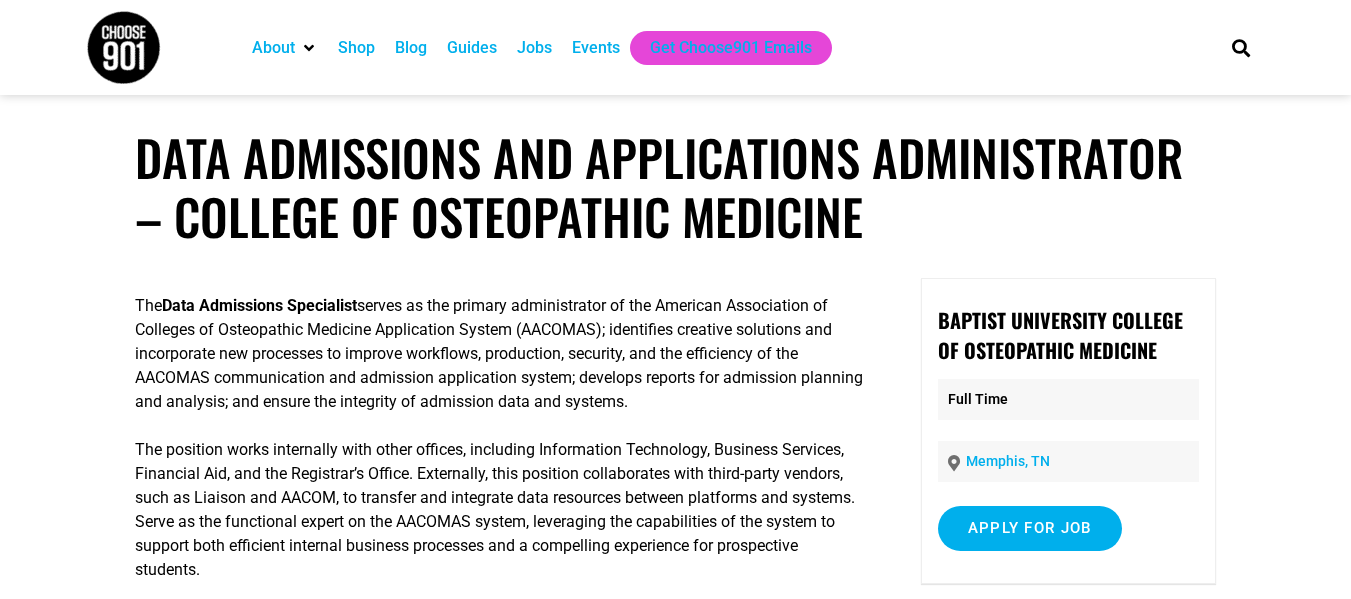 scroll, scrollTop: 0, scrollLeft: 0, axis: both 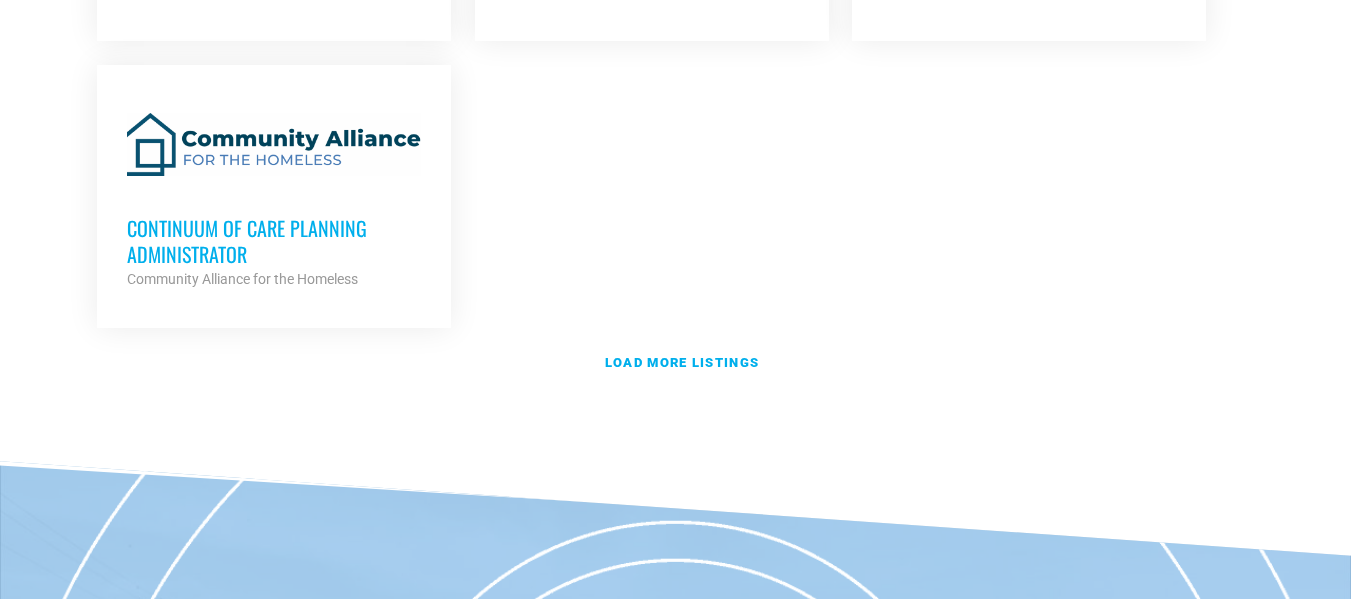 click on "Continuum of Care Planning Administrator
Community Alliance for the Homeless
Partner Org" at bounding box center [274, 243] 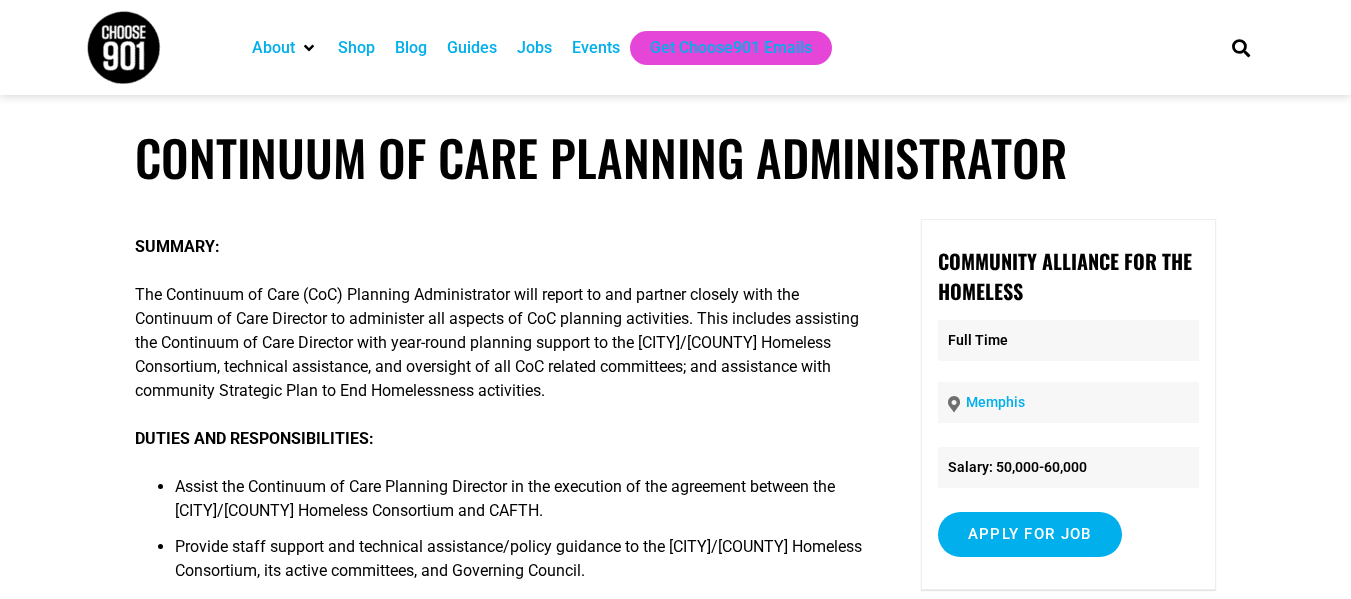 scroll, scrollTop: 0, scrollLeft: 0, axis: both 